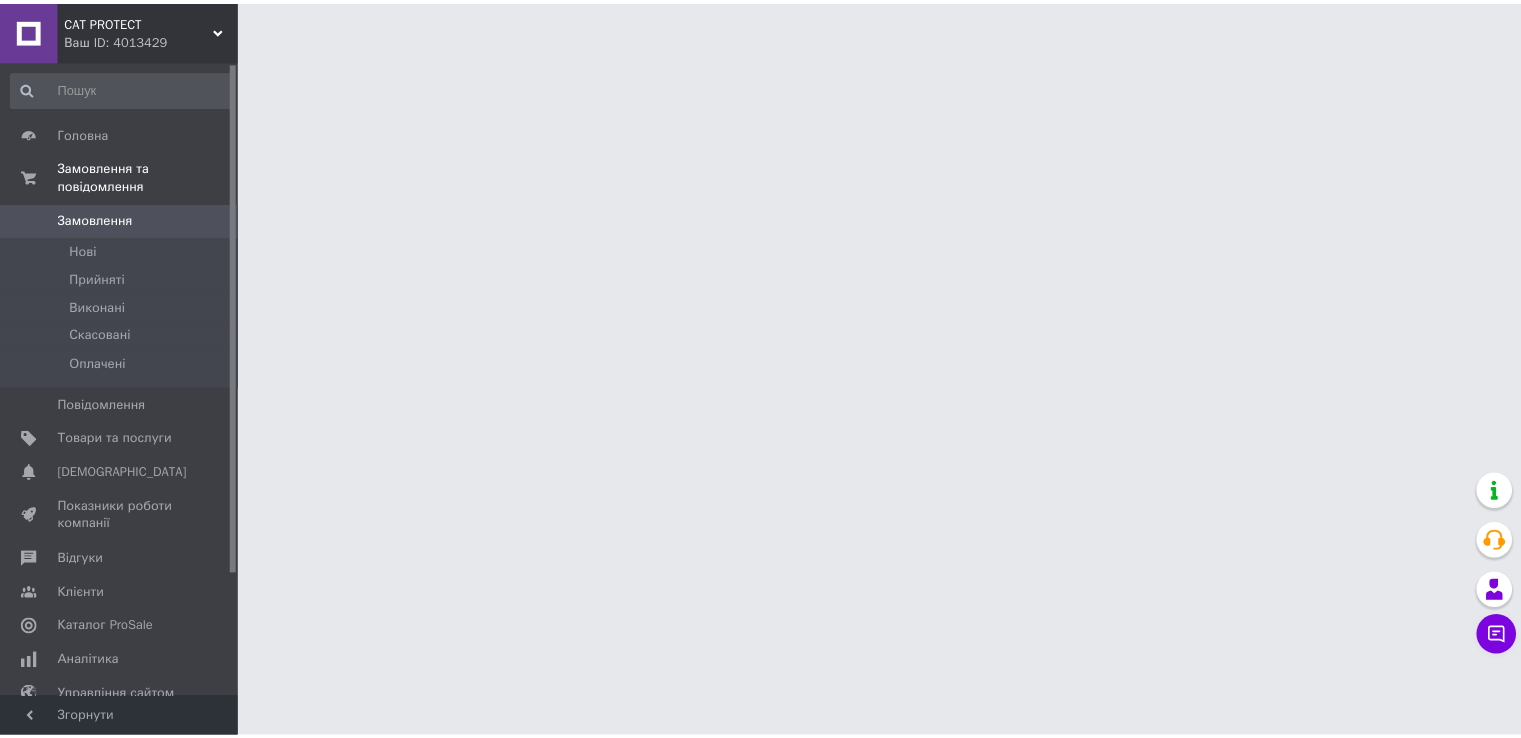 scroll, scrollTop: 0, scrollLeft: 0, axis: both 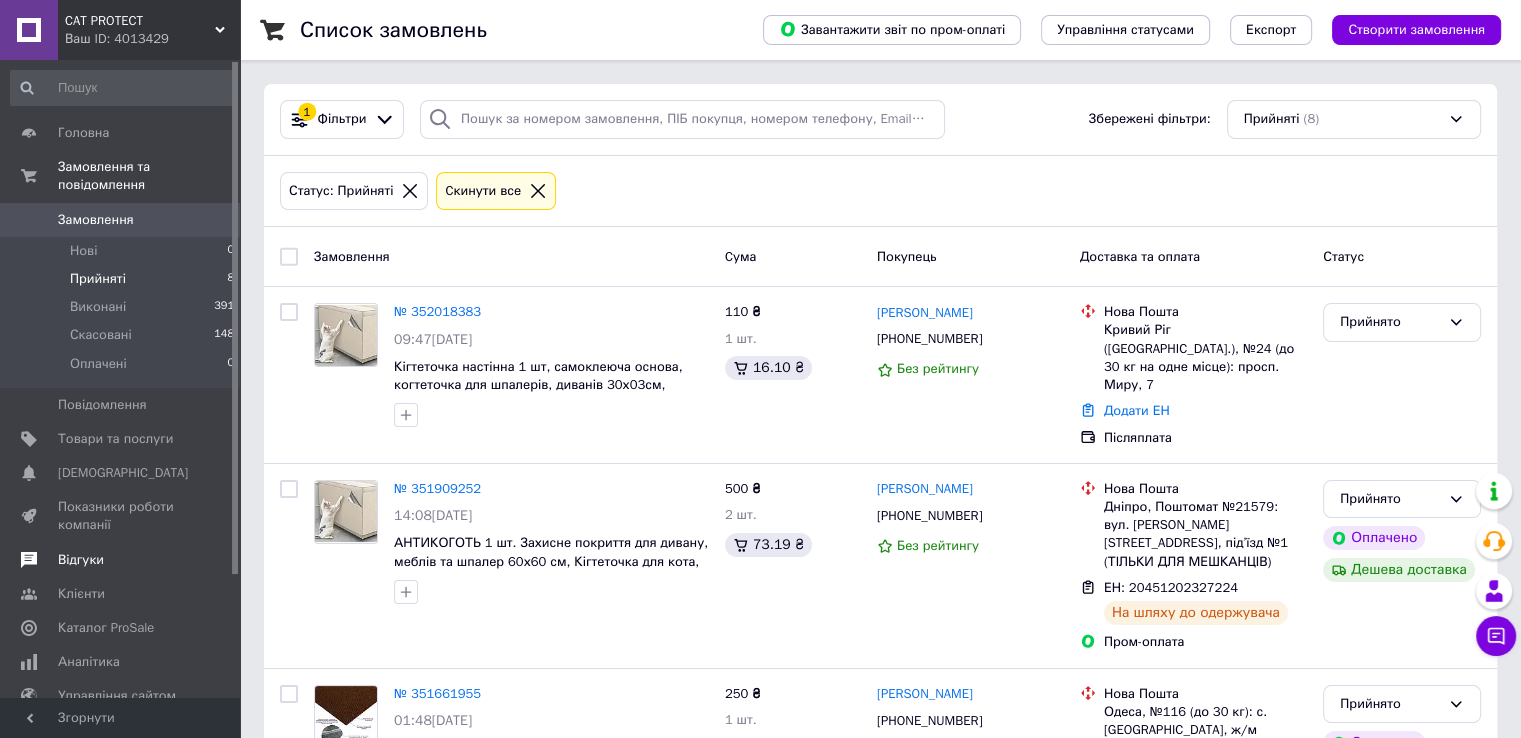 click on "Відгуки" at bounding box center (123, 560) 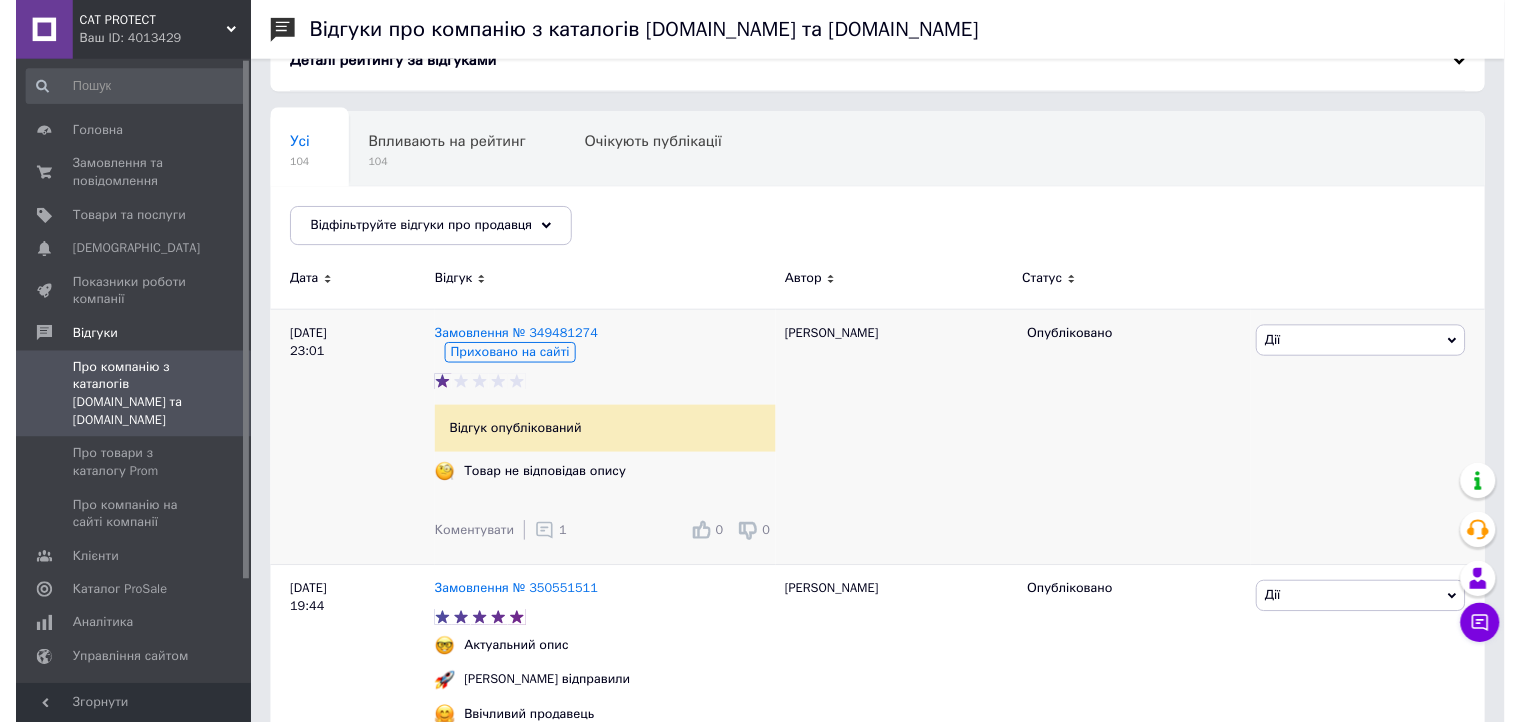 scroll, scrollTop: 200, scrollLeft: 0, axis: vertical 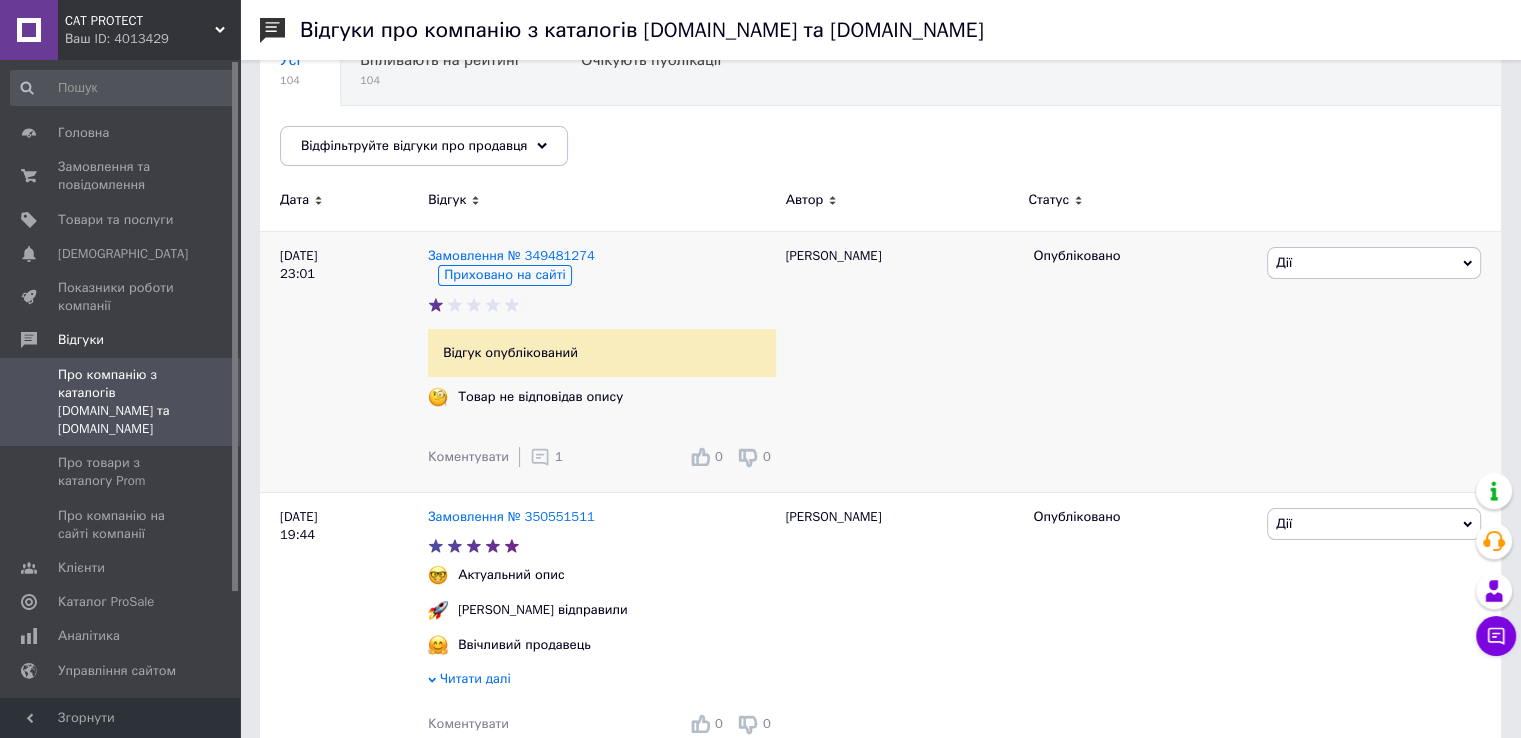 click 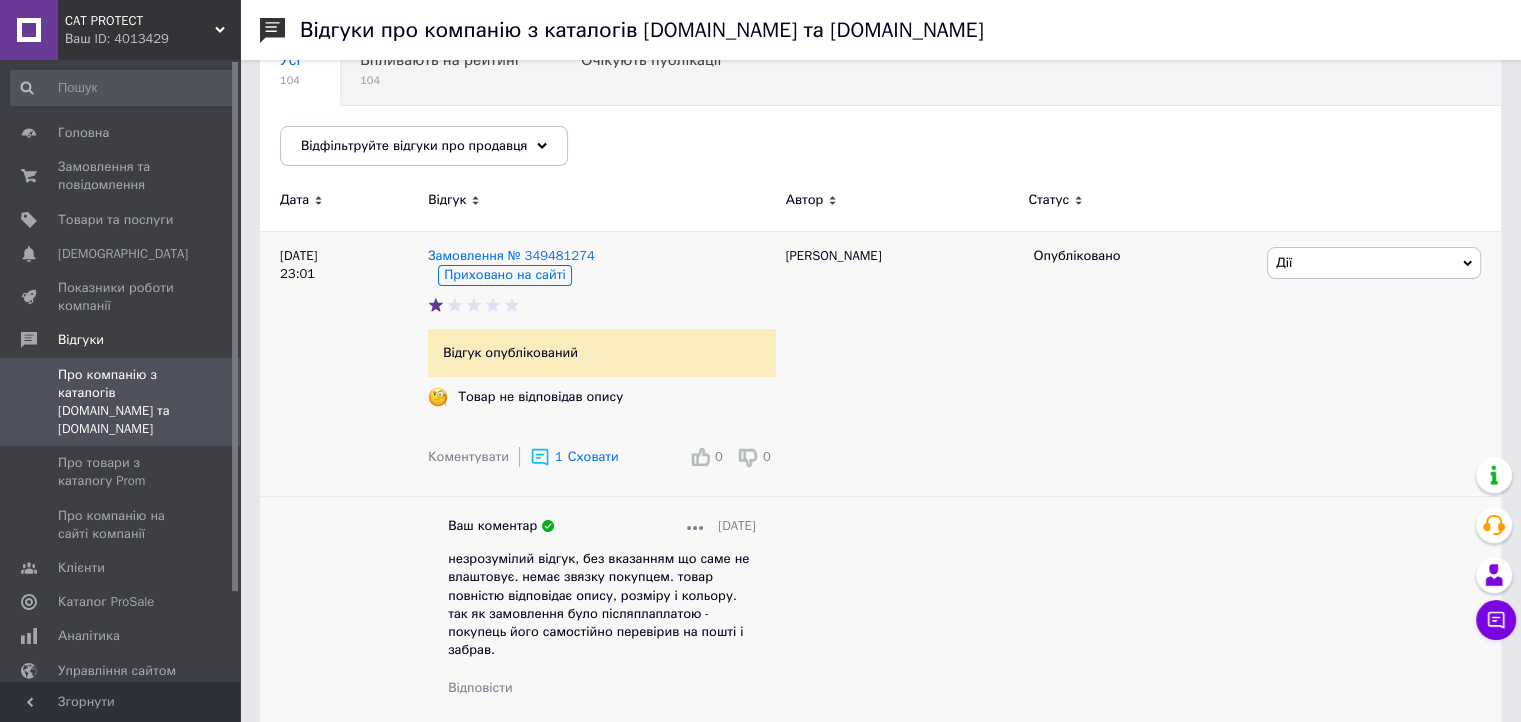 click at bounding box center [695, 526] 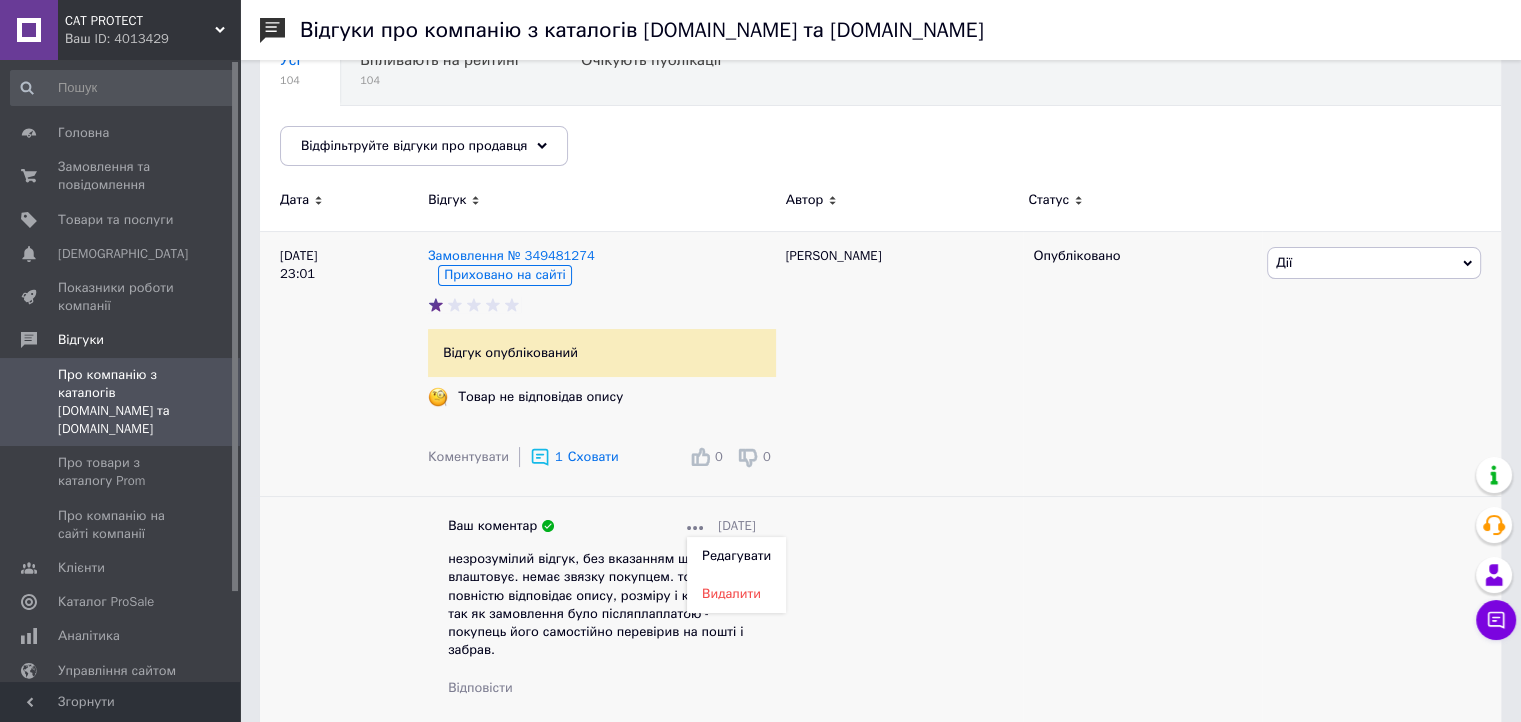 click on "Редагувати" at bounding box center (736, 555) 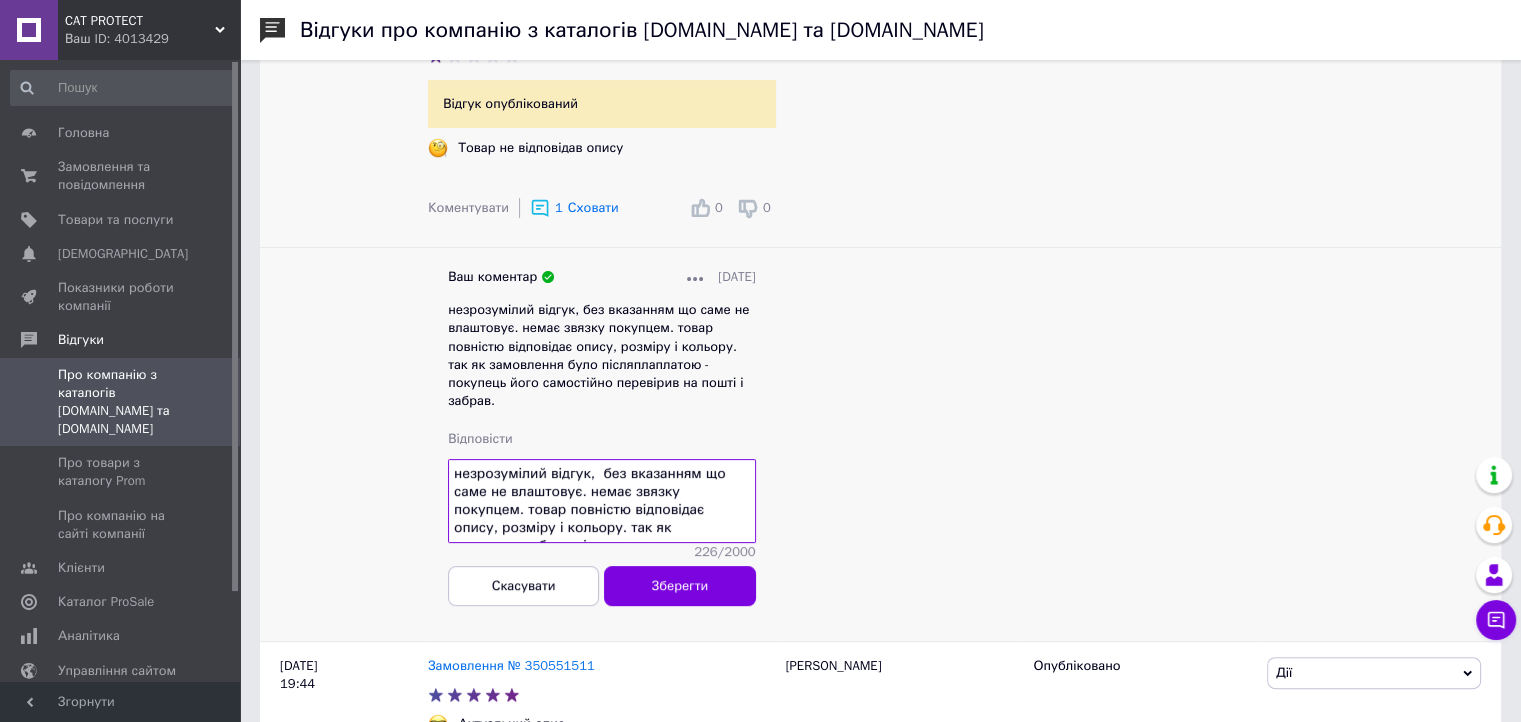 scroll, scrollTop: 500, scrollLeft: 0, axis: vertical 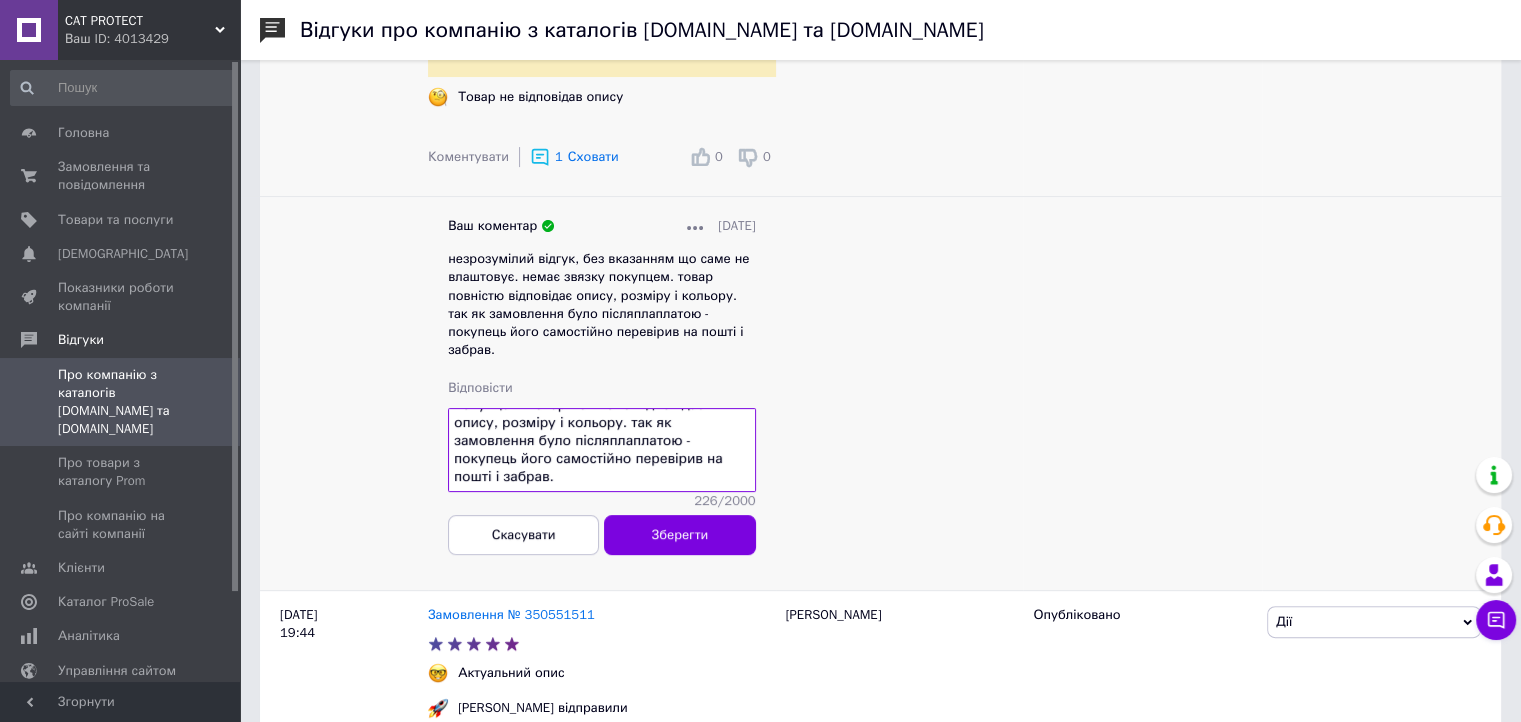 click on "незрозумілий відгук,  без вказанням що саме не влаштовує. немає звязку покупцем. товар повністю відповідає опису, розміру і кольору. так як замовлення було післяплаплатою - покупець його самостійно перевірив на пошті і забрав." at bounding box center [602, 450] 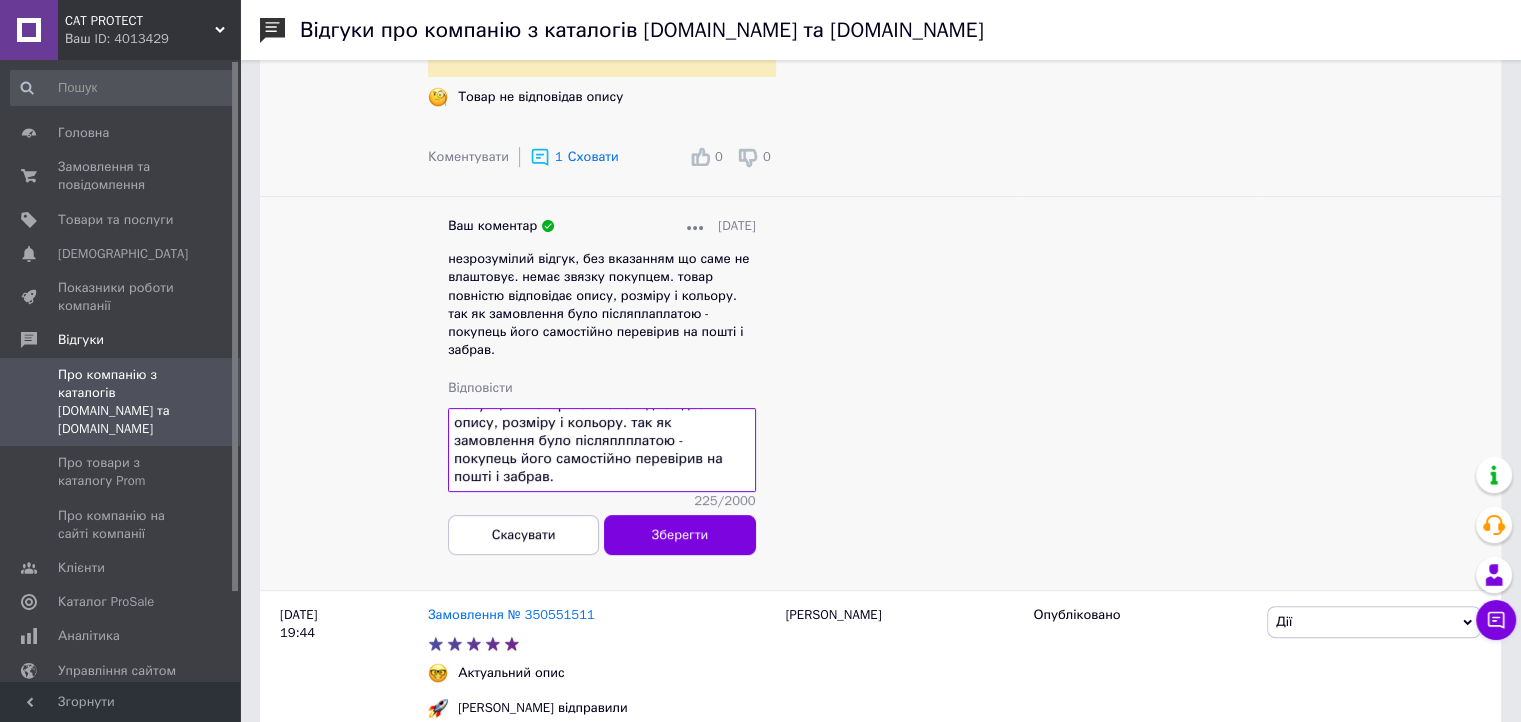 click on "225 / 2000" at bounding box center (602, 501) 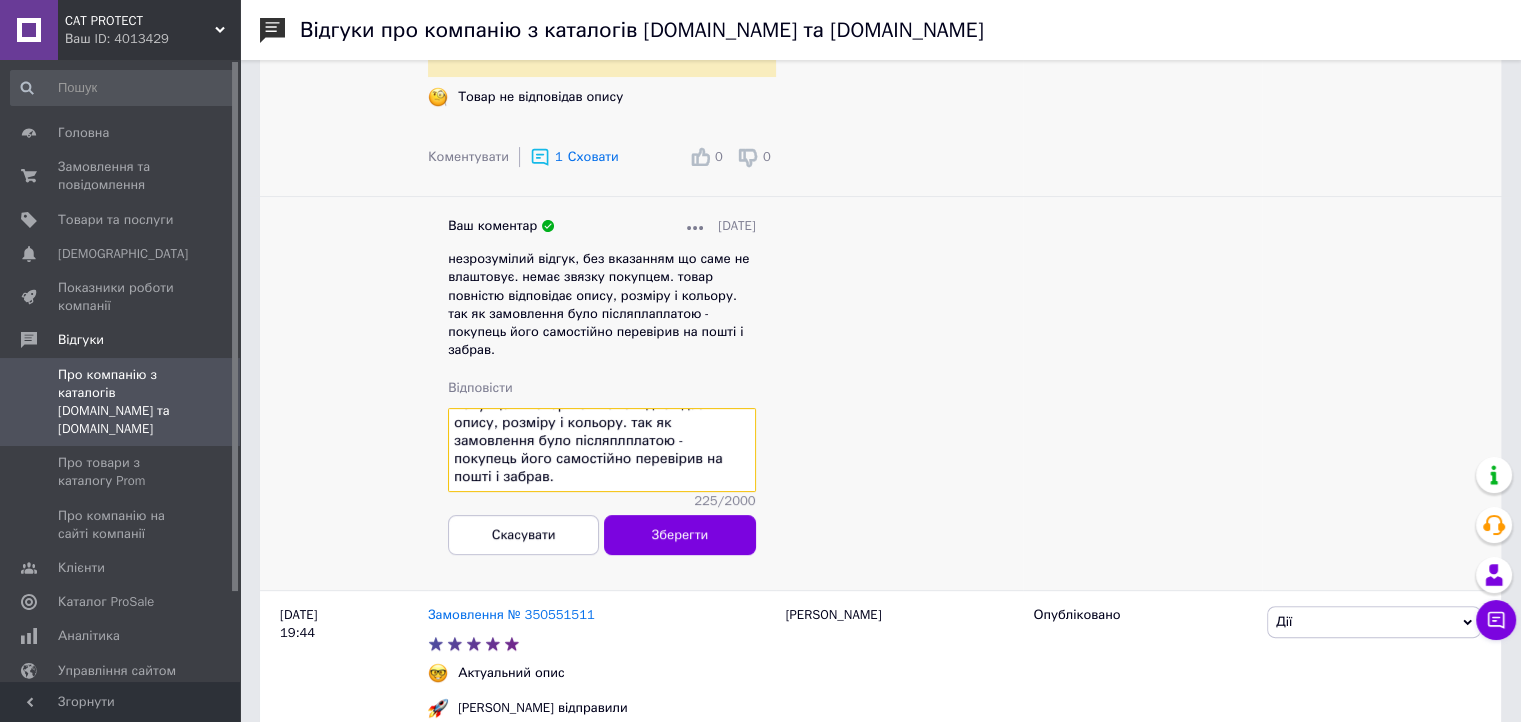 click on "незрозумілий відгук,  без вказанням що саме не влаштовує. немає звязку покупцем. товар повністю відповідає опису, розміру і кольору. так як замовлення було післяплплатою - покупець його самостійно перевірив на пошті і забрав." at bounding box center (602, 450) 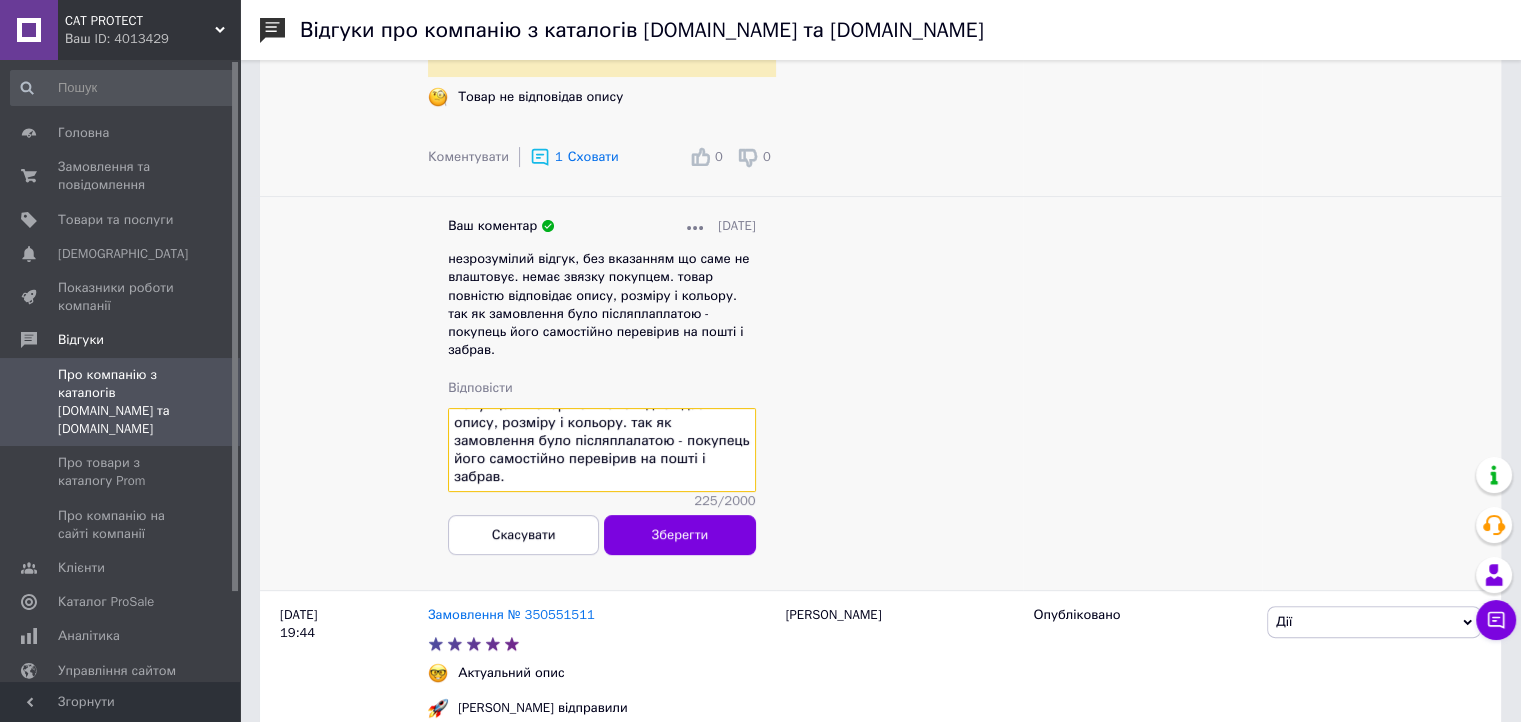 click on "незрозумілий відгук,  без вказанням що саме не влаштовує. немає звязку покупцем. товар повністю відповідає опису, розміру і кольору. так як замовлення було післяплалатою - покупець його самостійно перевірив на пошті і забрав." at bounding box center [602, 450] 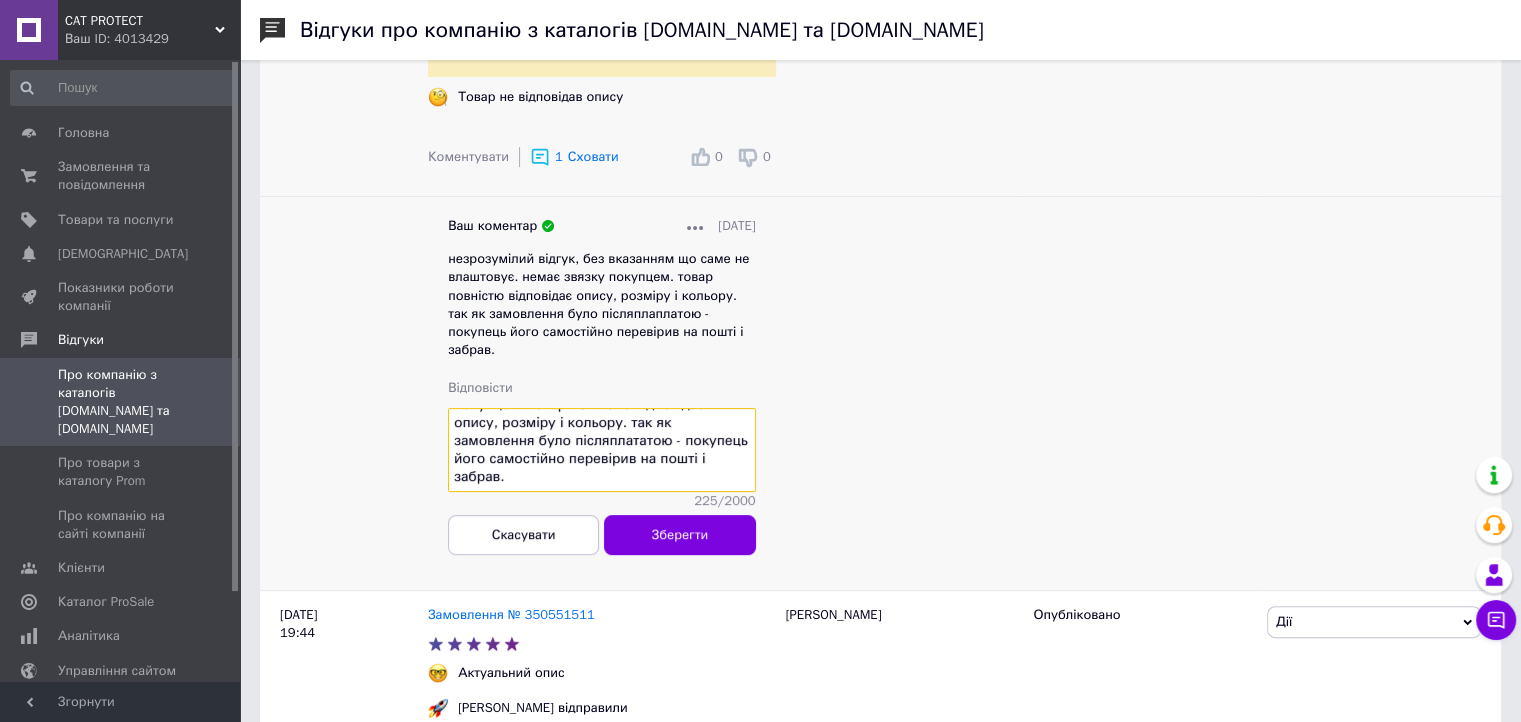 click on "незрозумілий відгук,  без вказанням що саме не влаштовує. немає звязку покупцем. товар повністю відповідає опису, розміру і кольору. так як замовлення було післяплататою - покупець його самостійно перевірив на пошті і забрав." at bounding box center [602, 450] 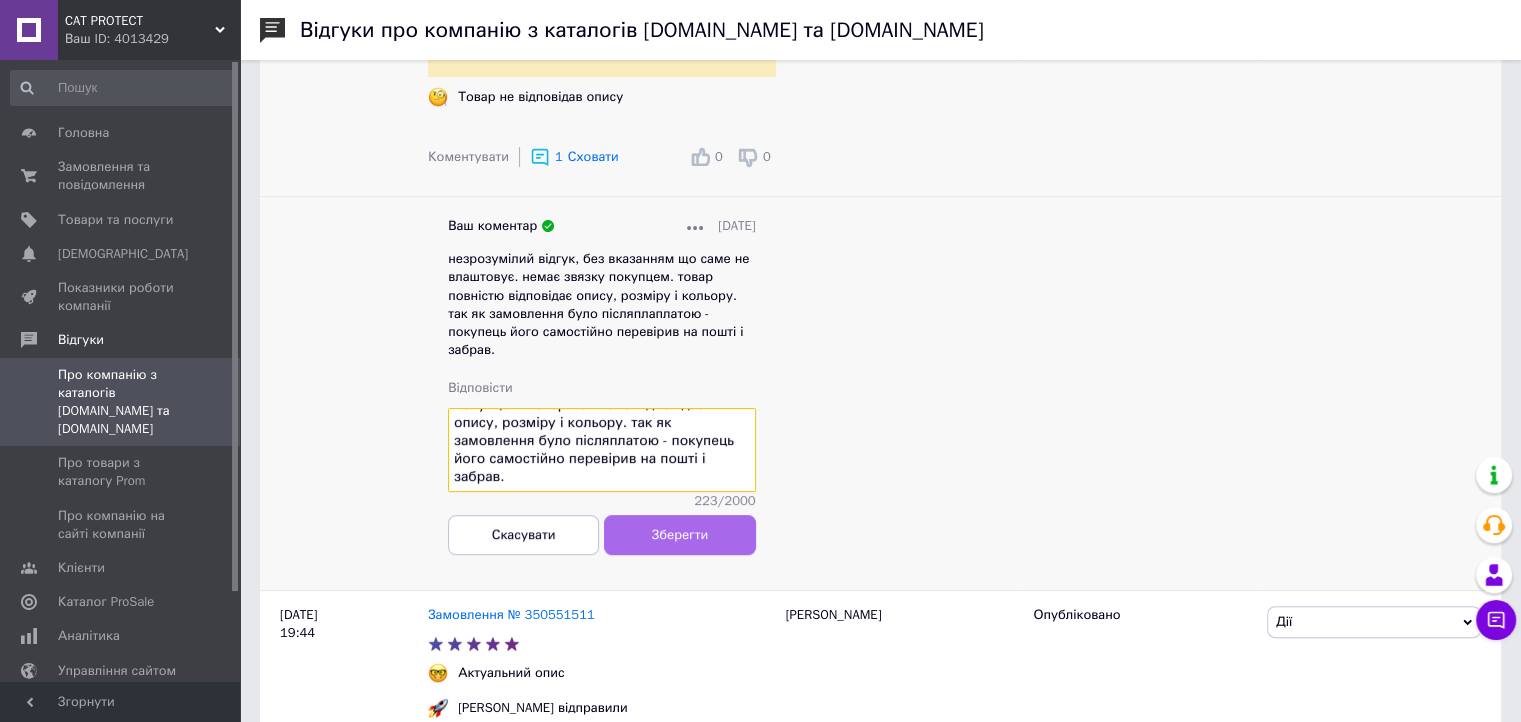type on "незрозумілий відгук,  без вказанням що саме не влаштовує. немає звязку покупцем. товар повністю відповідає опису, розміру і кольору. так як замовлення було післяплатою - покупець його самостійно перевірив на пошті і забрав." 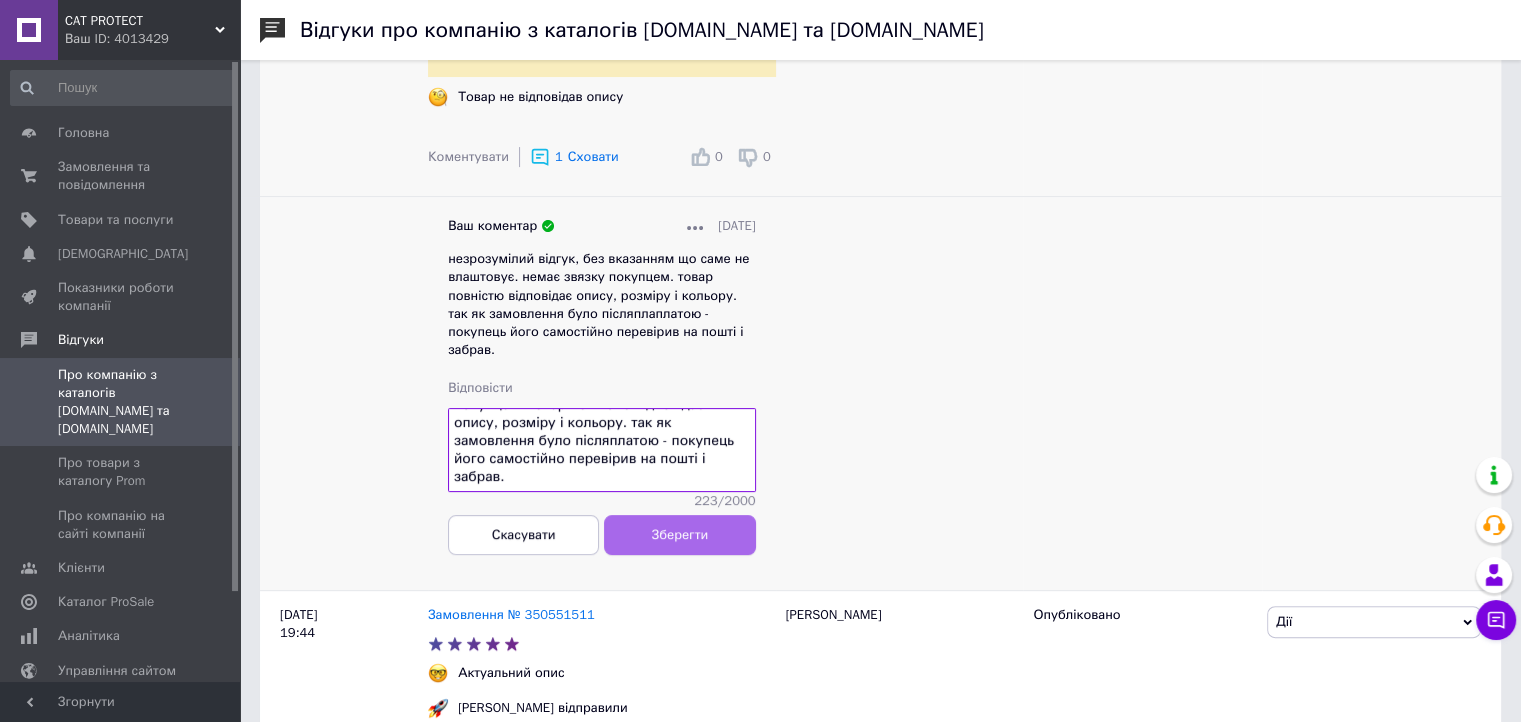 click on "Зберегти" at bounding box center [680, 535] 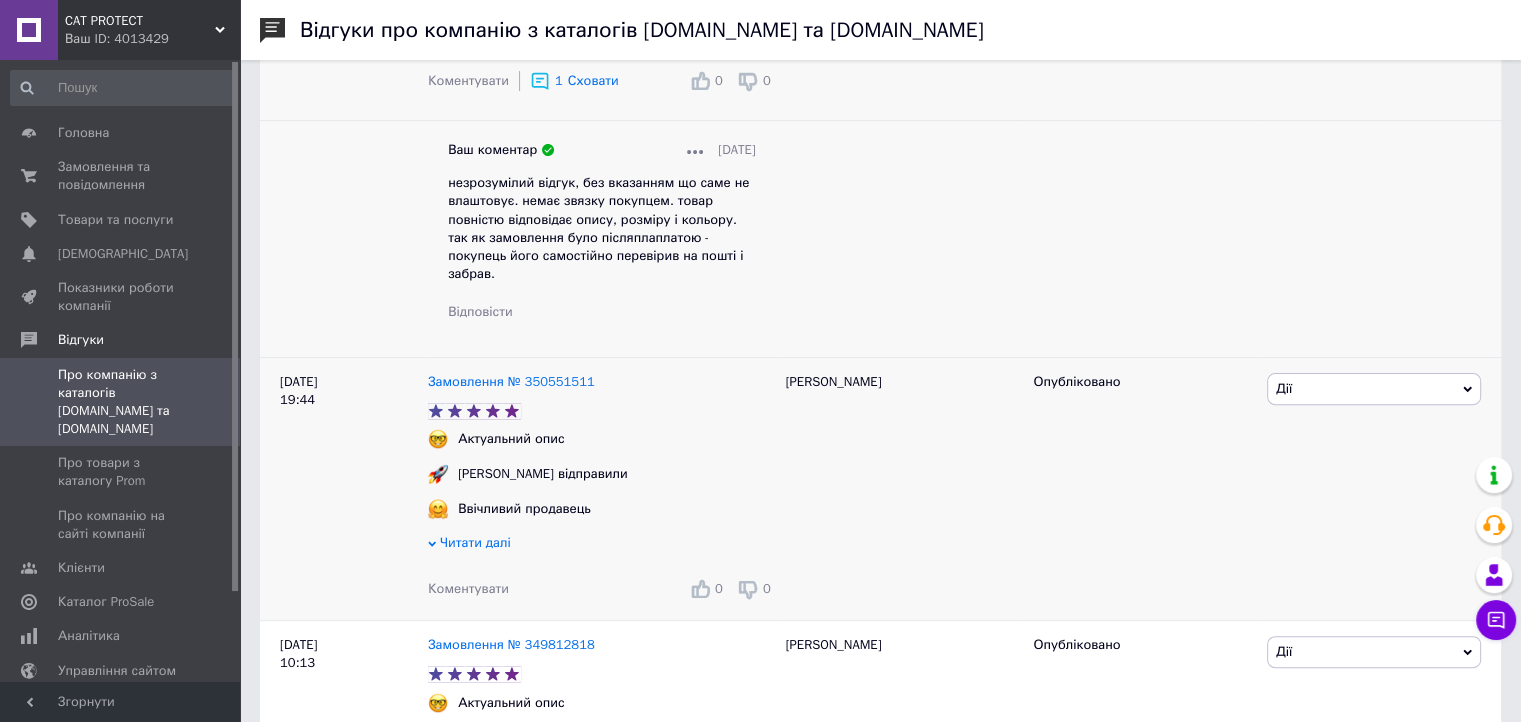 scroll, scrollTop: 700, scrollLeft: 0, axis: vertical 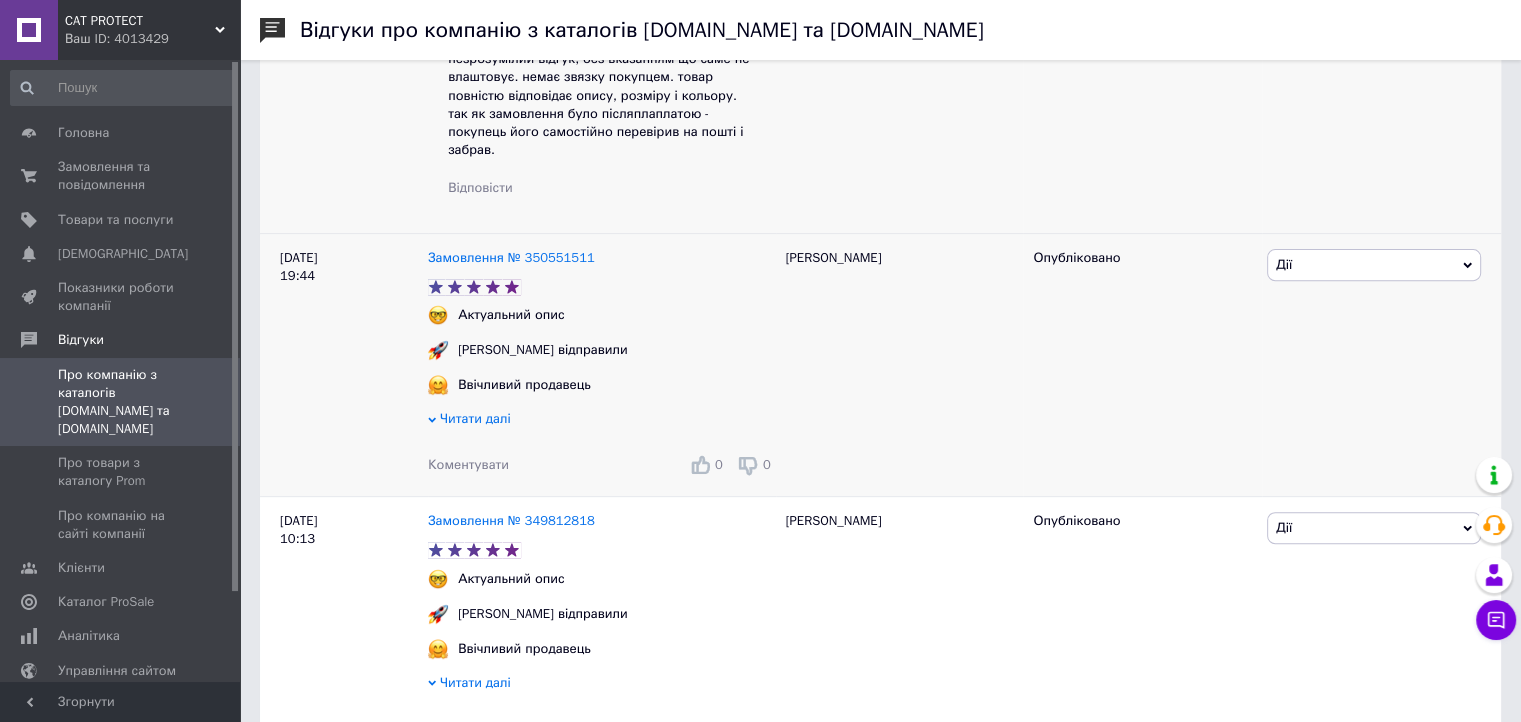 click on "Коментувати" at bounding box center [468, 464] 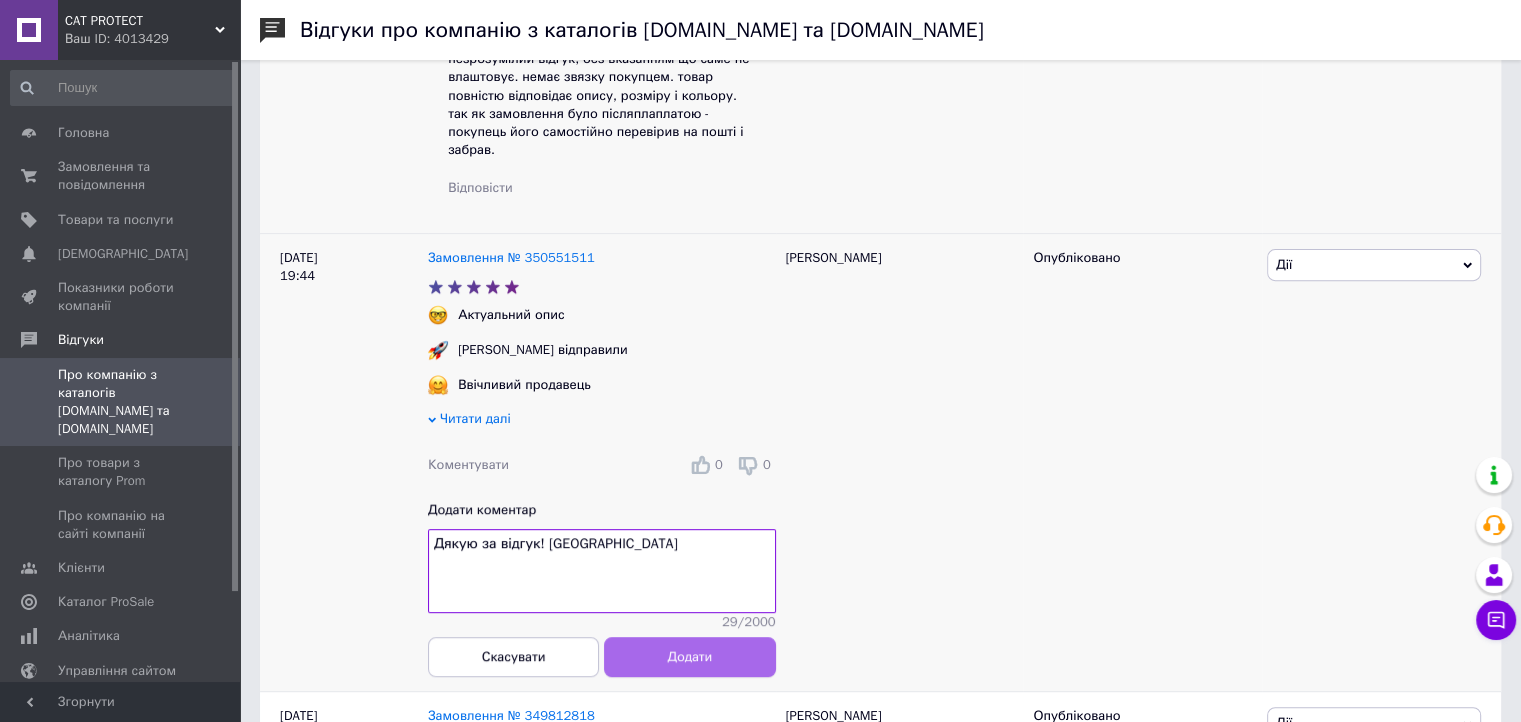 type on "Дякую за відгук! [GEOGRAPHIC_DATA]" 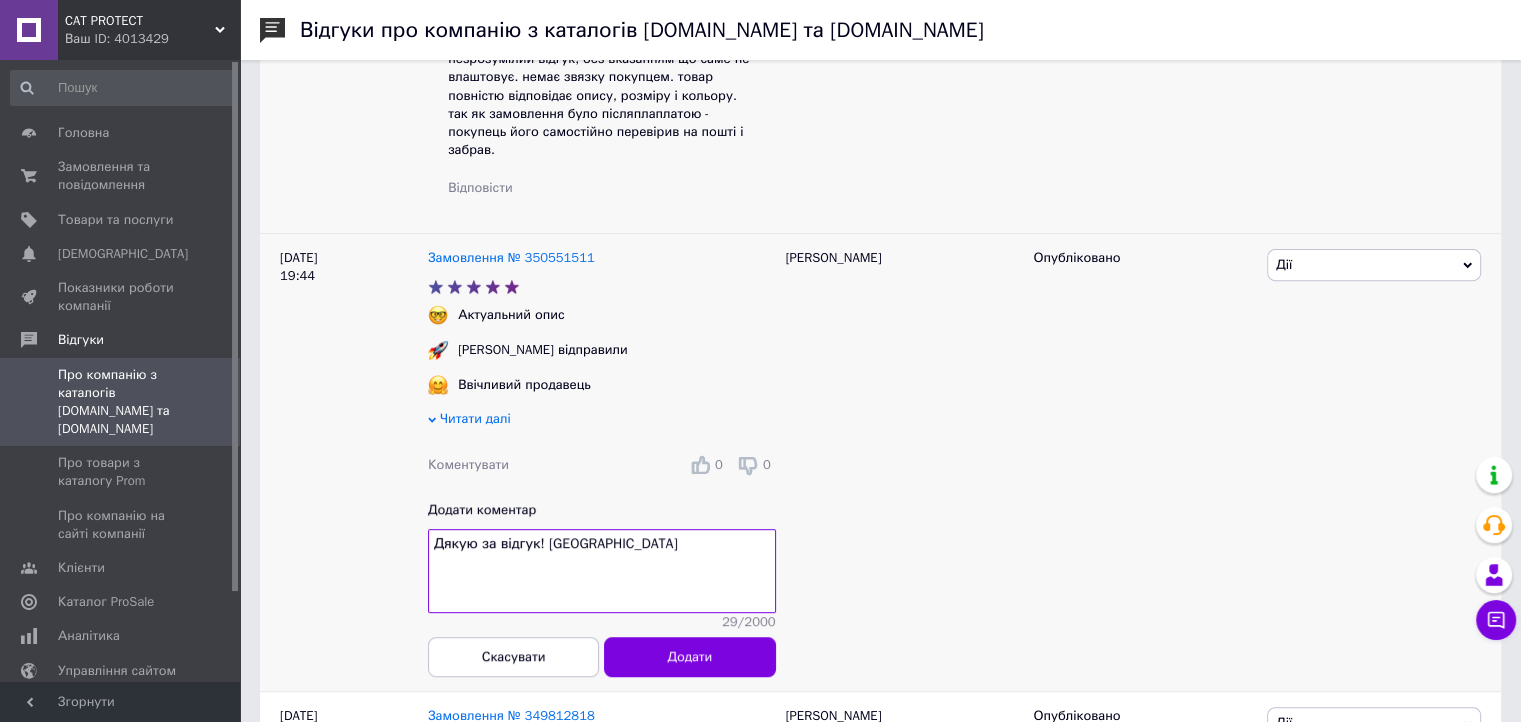 click on "Додати" at bounding box center [689, 656] 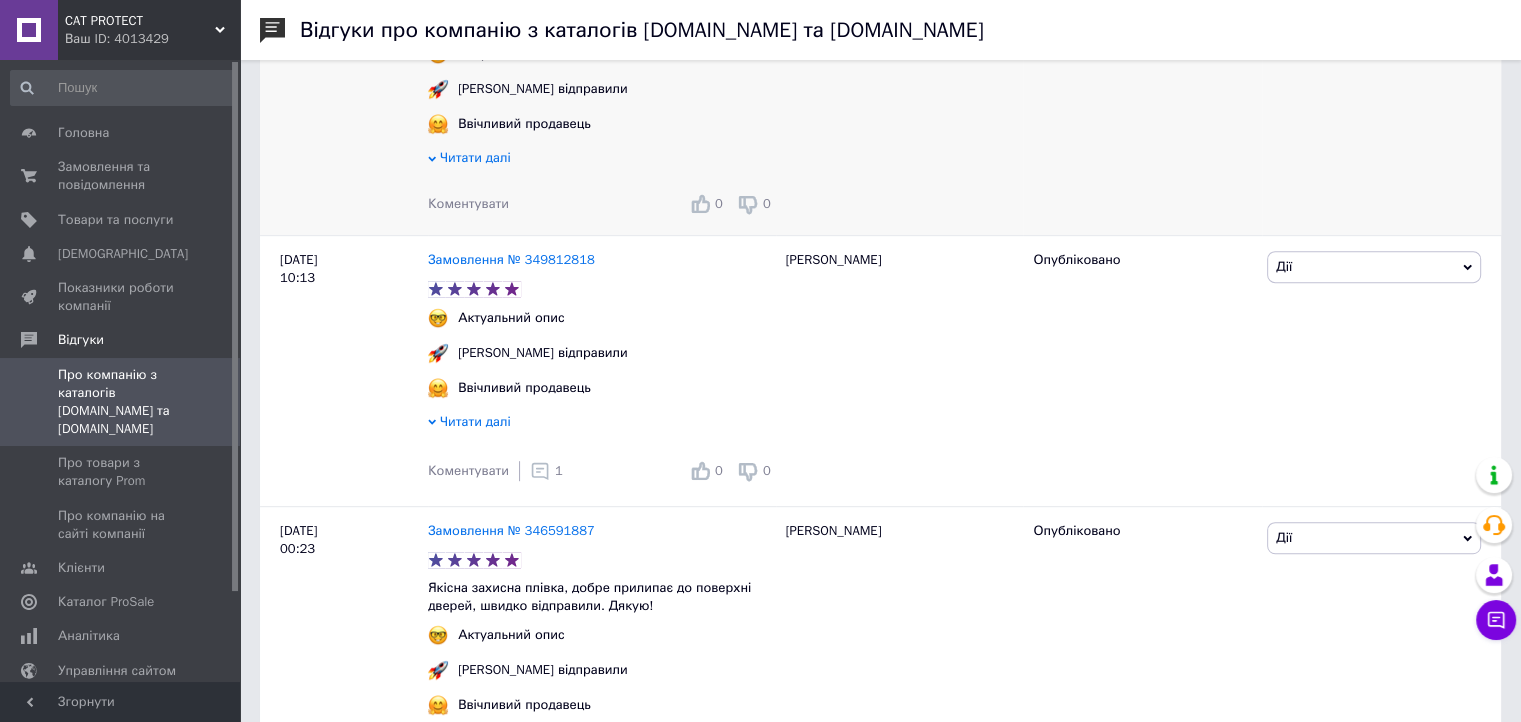 scroll, scrollTop: 1000, scrollLeft: 0, axis: vertical 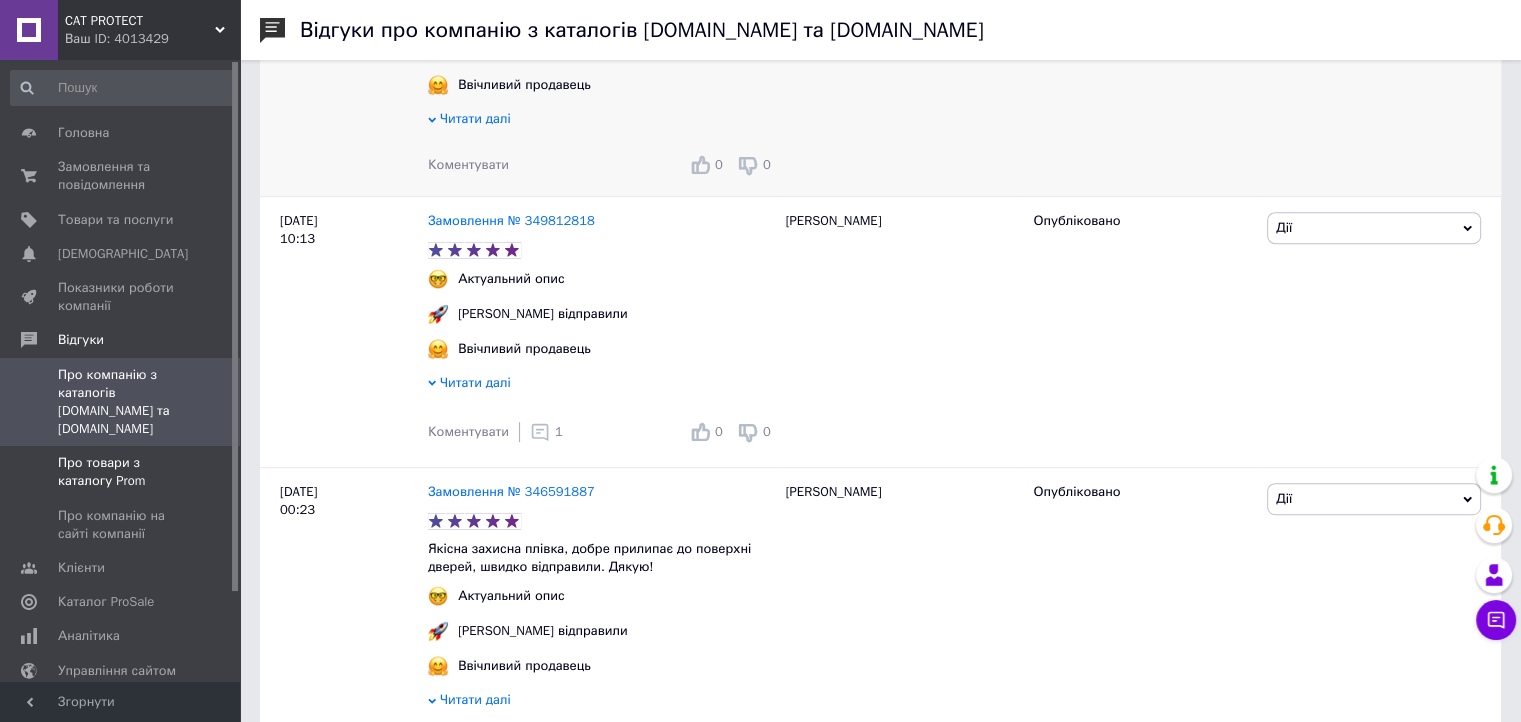 click on "Про товари з каталогу Prom" at bounding box center (121, 472) 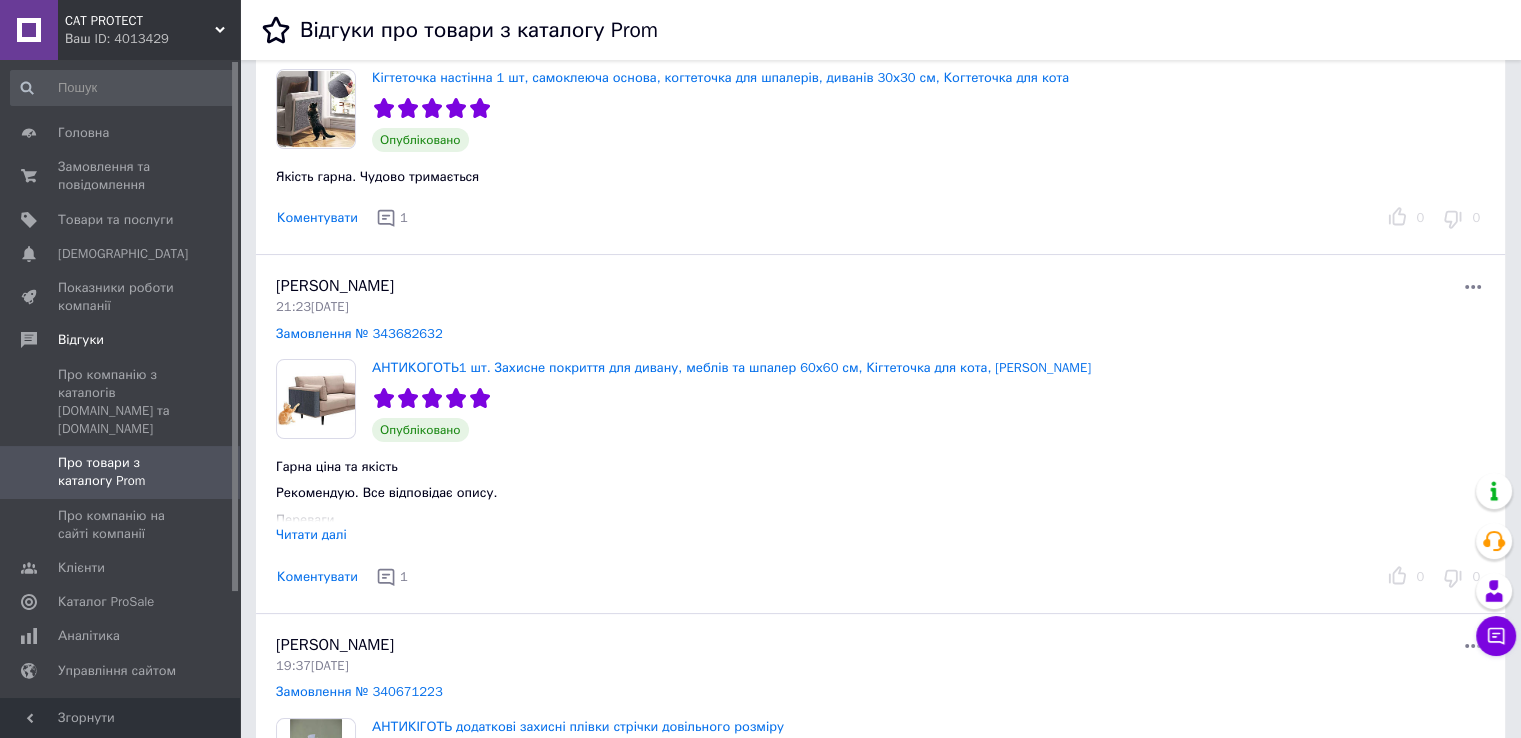 scroll, scrollTop: 500, scrollLeft: 0, axis: vertical 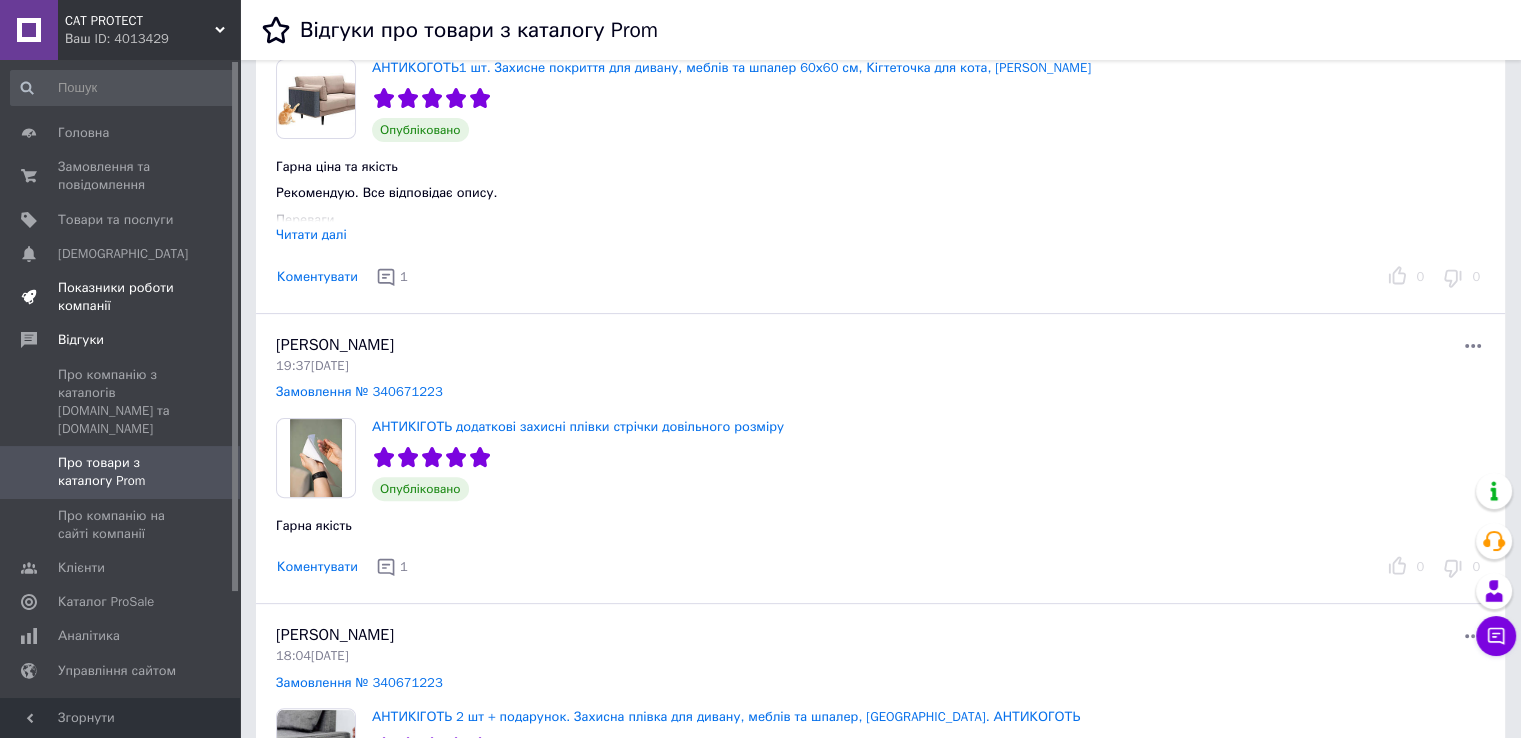 click on "Показники роботи компанії" at bounding box center [121, 297] 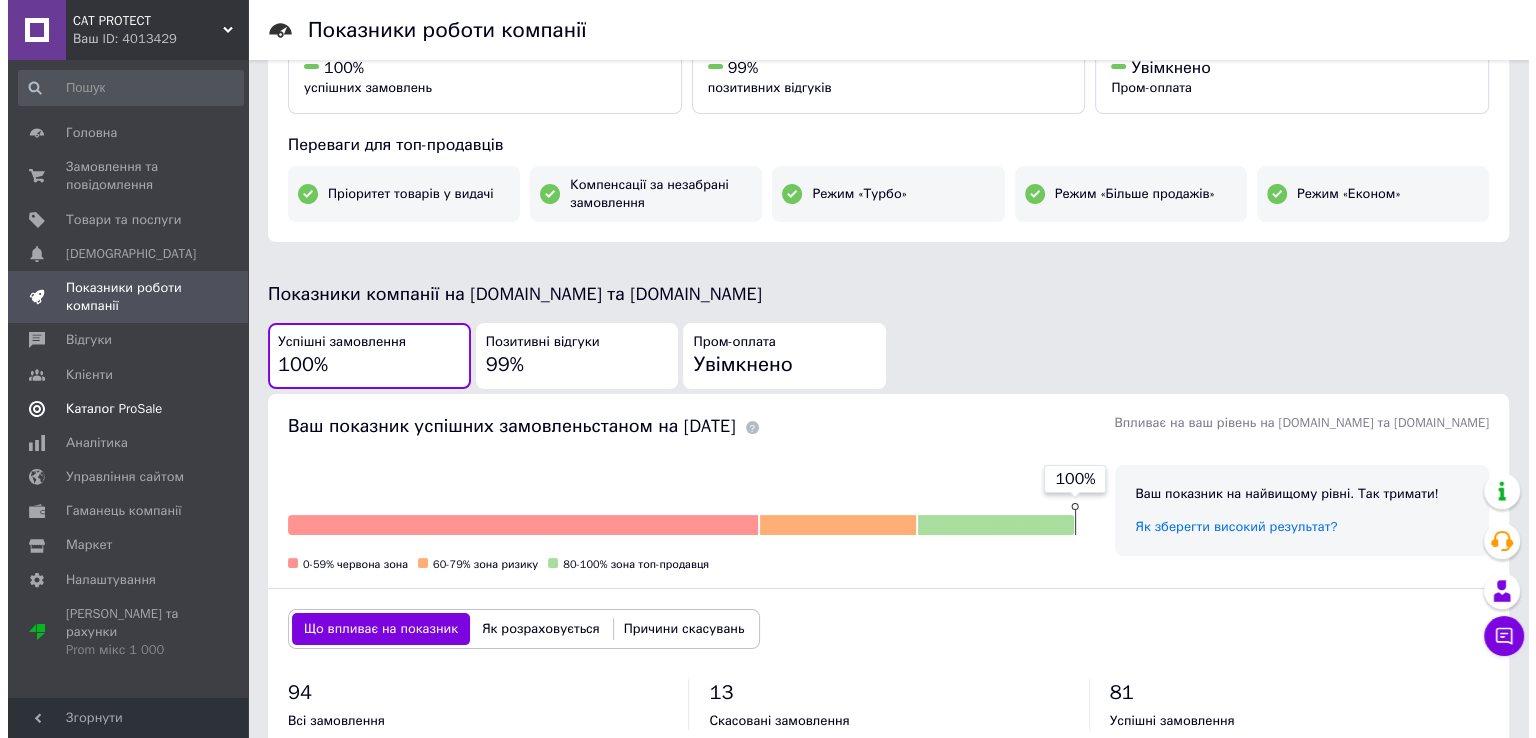 scroll, scrollTop: 0, scrollLeft: 0, axis: both 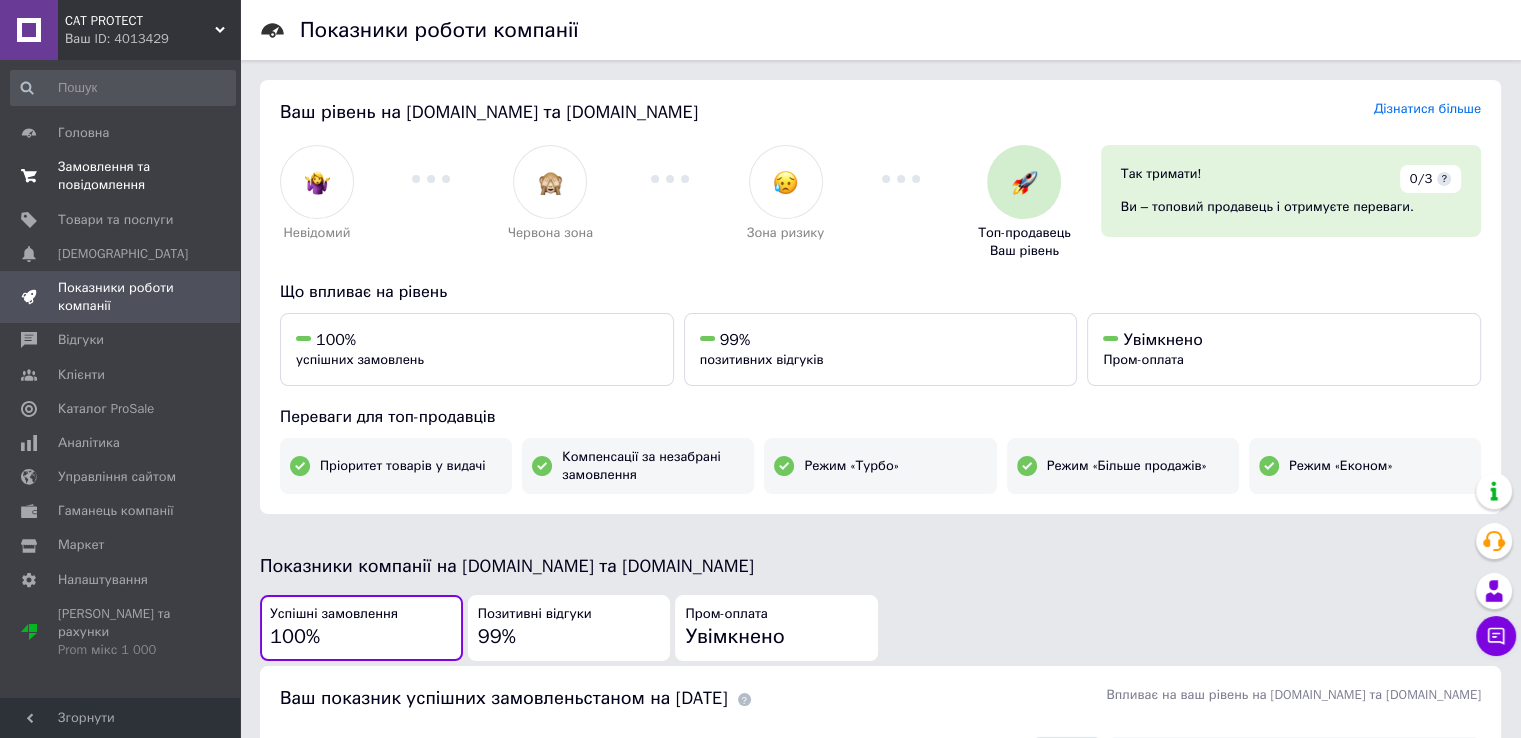 click on "Замовлення та повідомлення" at bounding box center [121, 176] 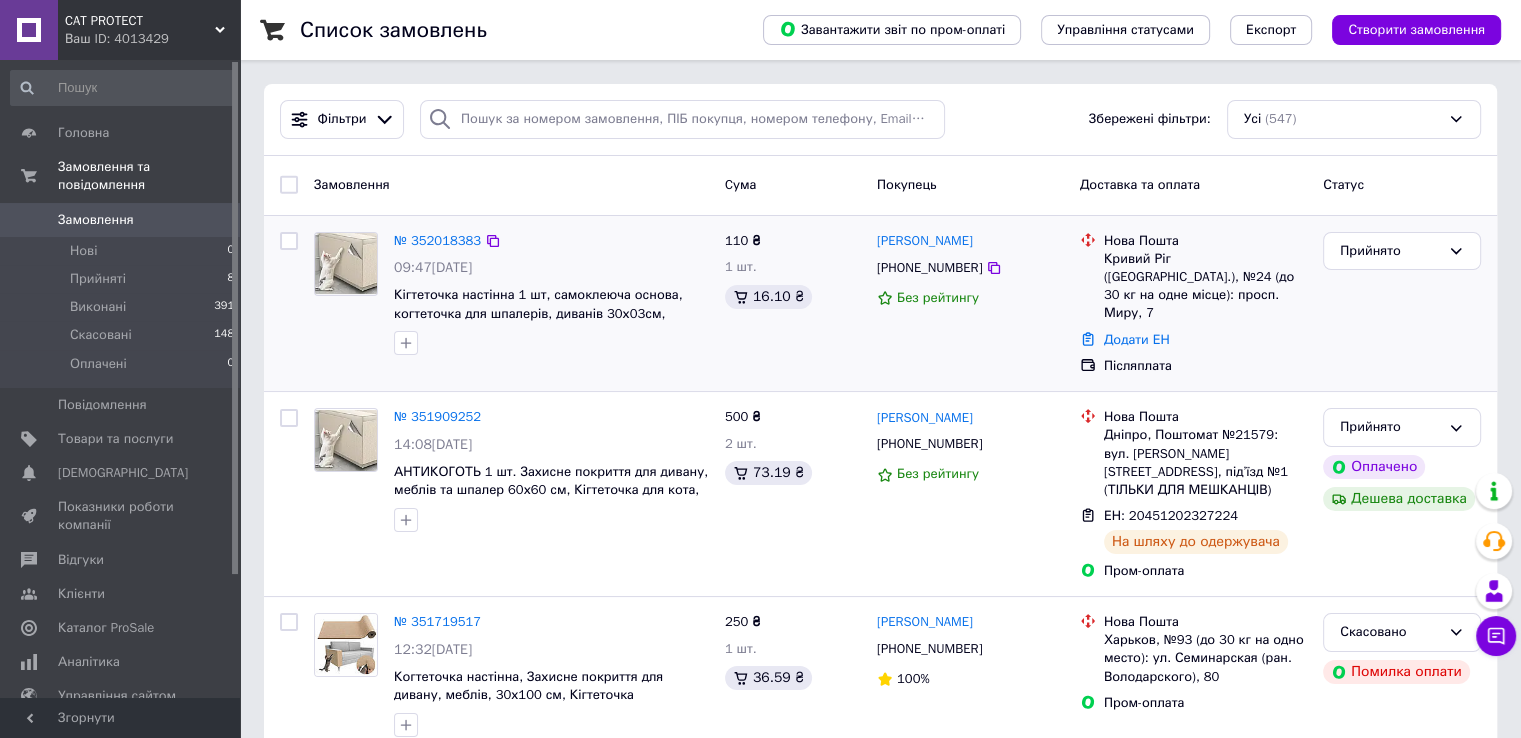 click on "№ 352018383" at bounding box center [437, 241] 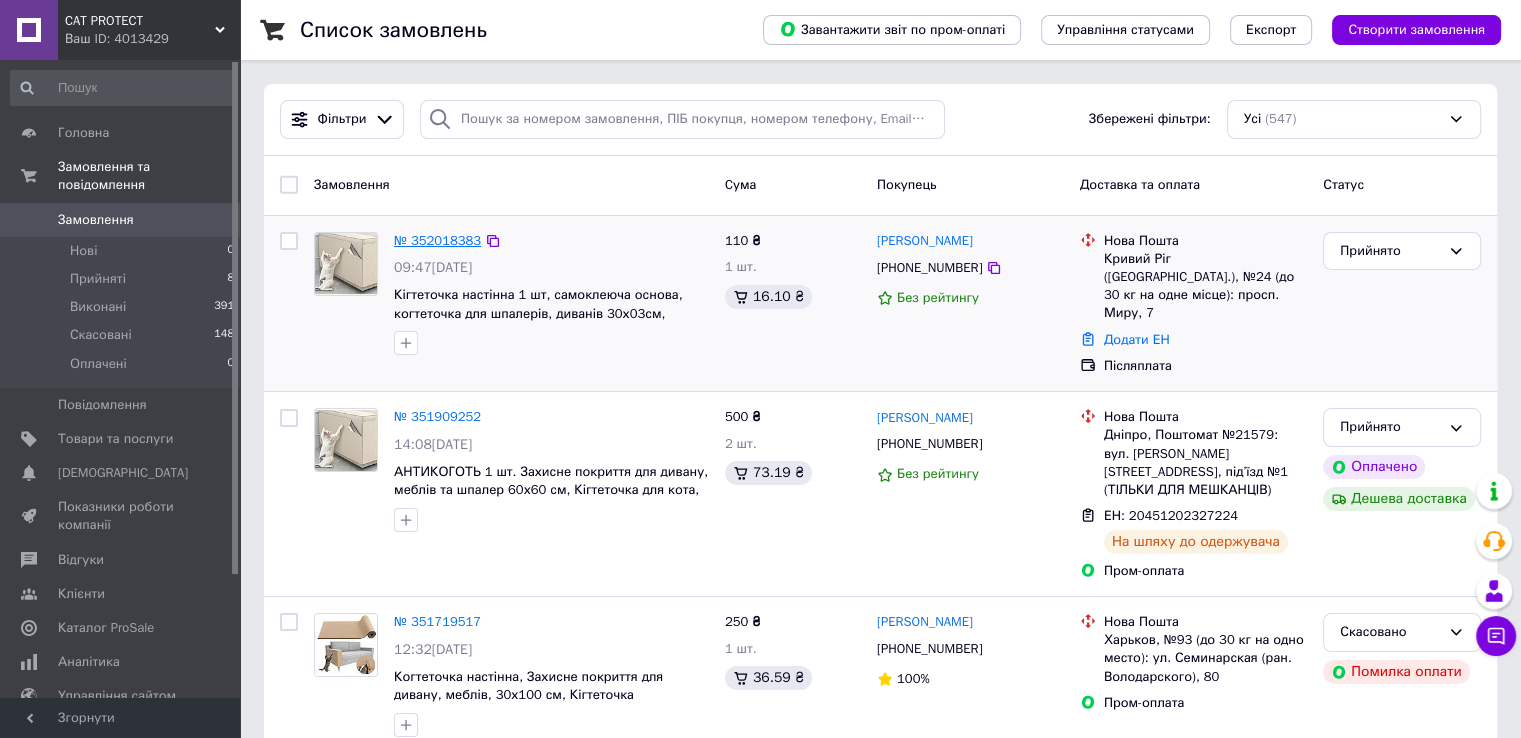 click on "№ 352018383" at bounding box center [437, 240] 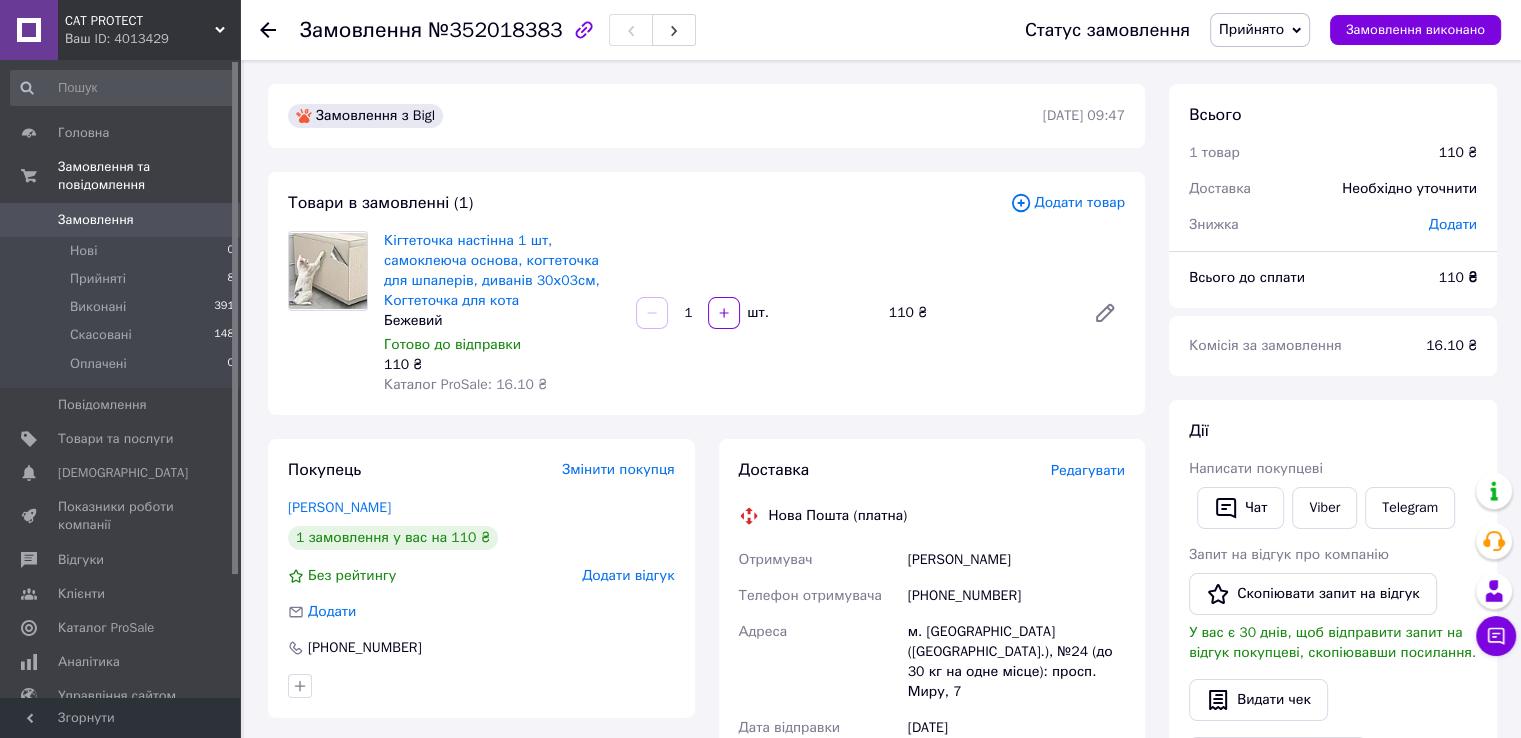 click on "Редагувати" at bounding box center (1088, 470) 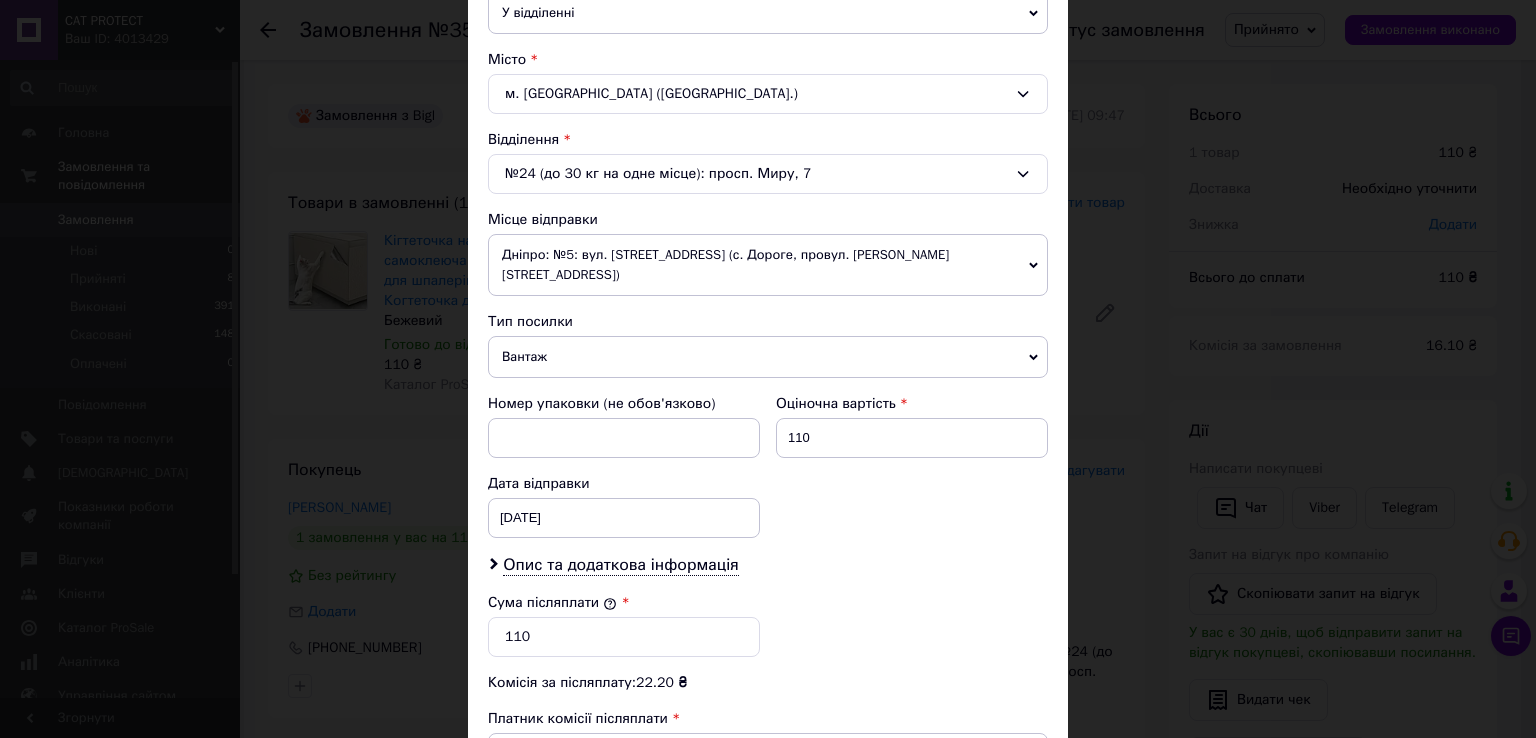 scroll, scrollTop: 600, scrollLeft: 0, axis: vertical 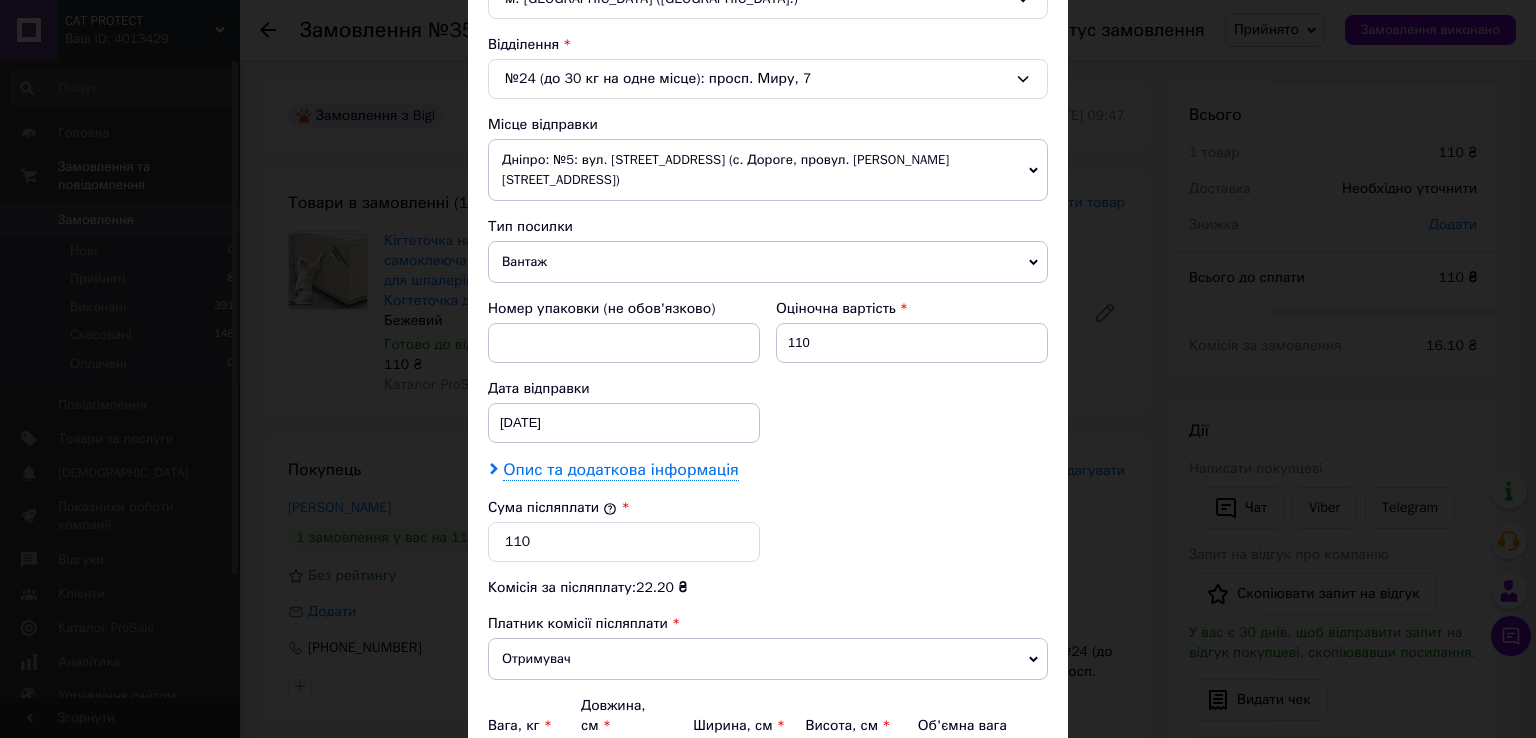 click on "Опис та додаткова інформація" at bounding box center (620, 470) 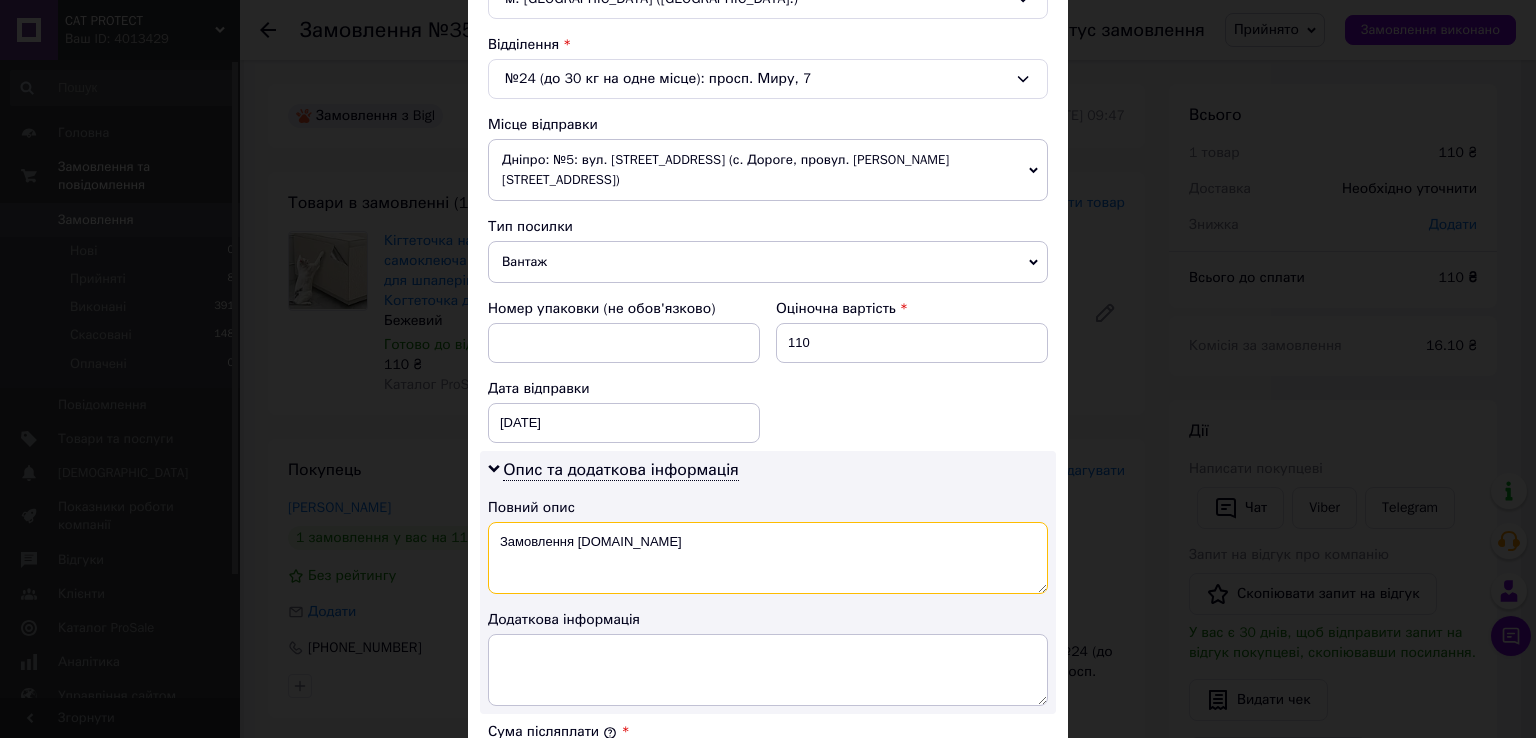 click on "Замовлення [DOMAIN_NAME]" at bounding box center [768, 558] 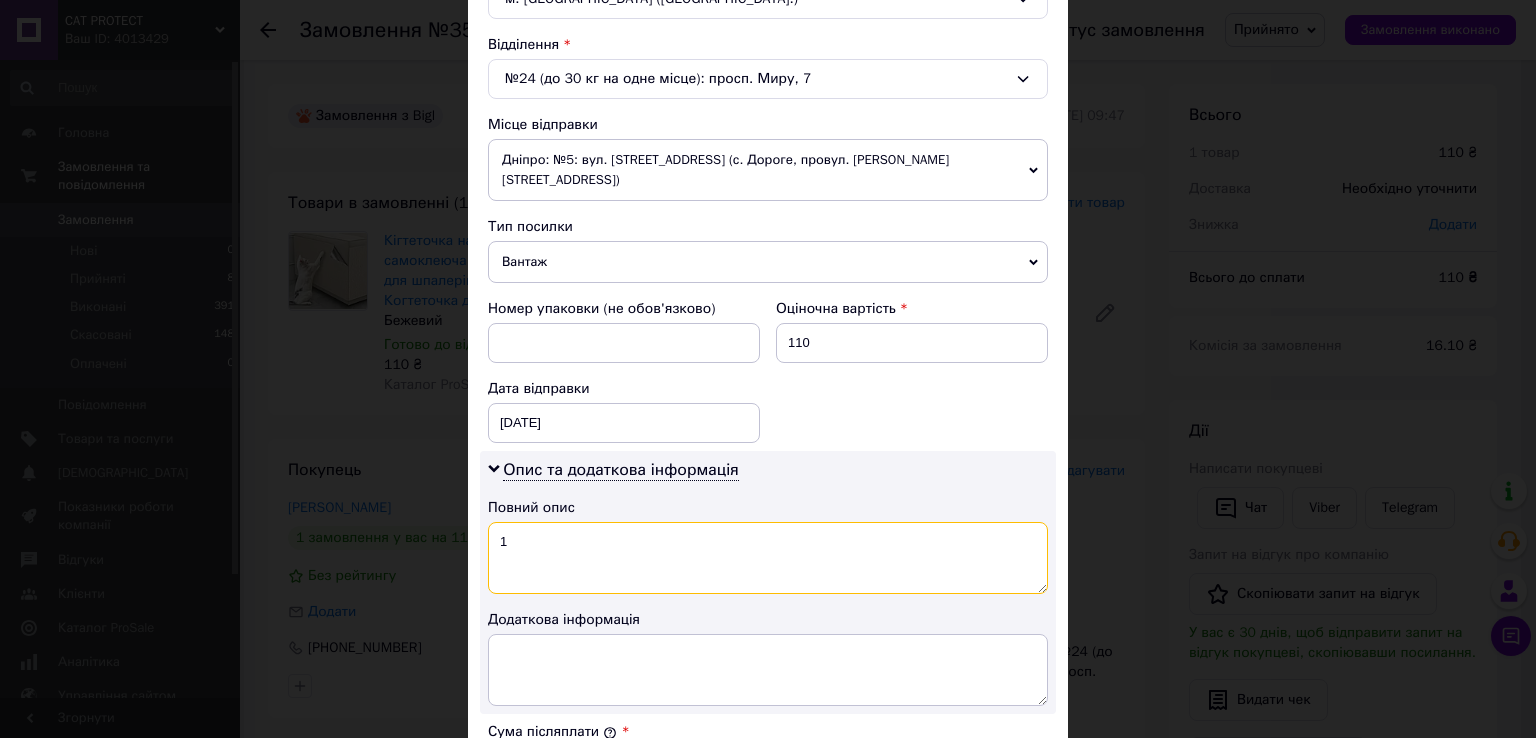 scroll, scrollTop: 900, scrollLeft: 0, axis: vertical 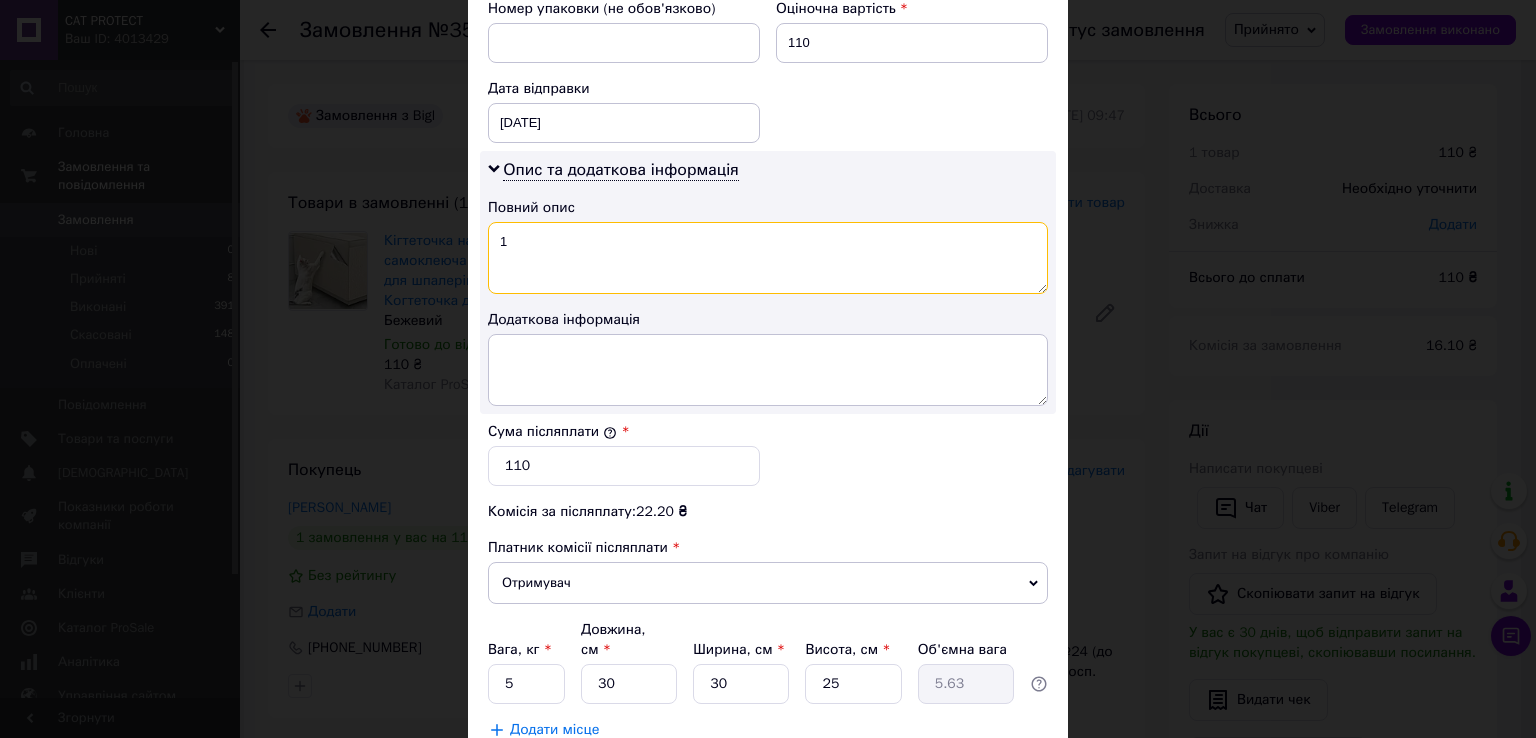 type on "1" 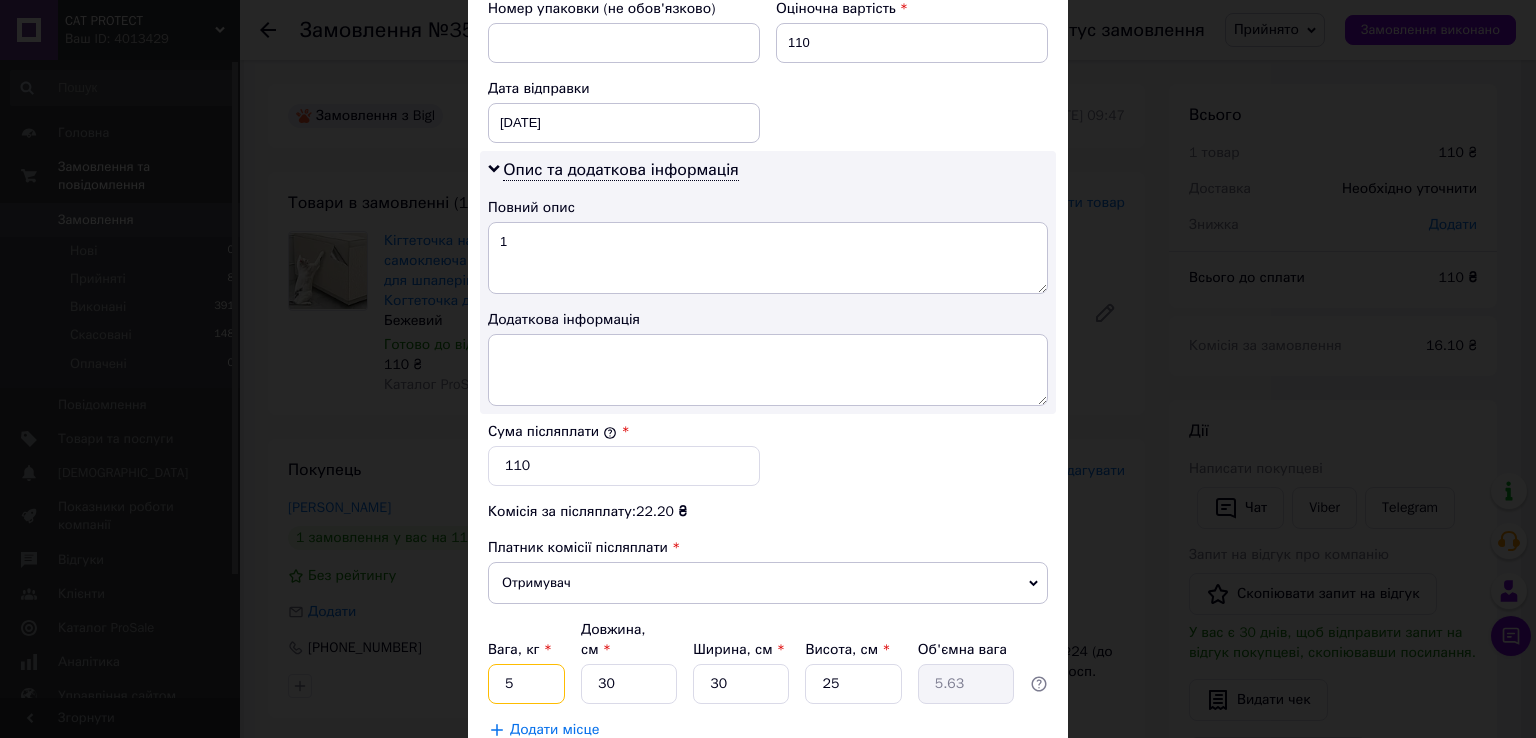 drag, startPoint x: 496, startPoint y: 638, endPoint x: 516, endPoint y: 644, distance: 20.880613 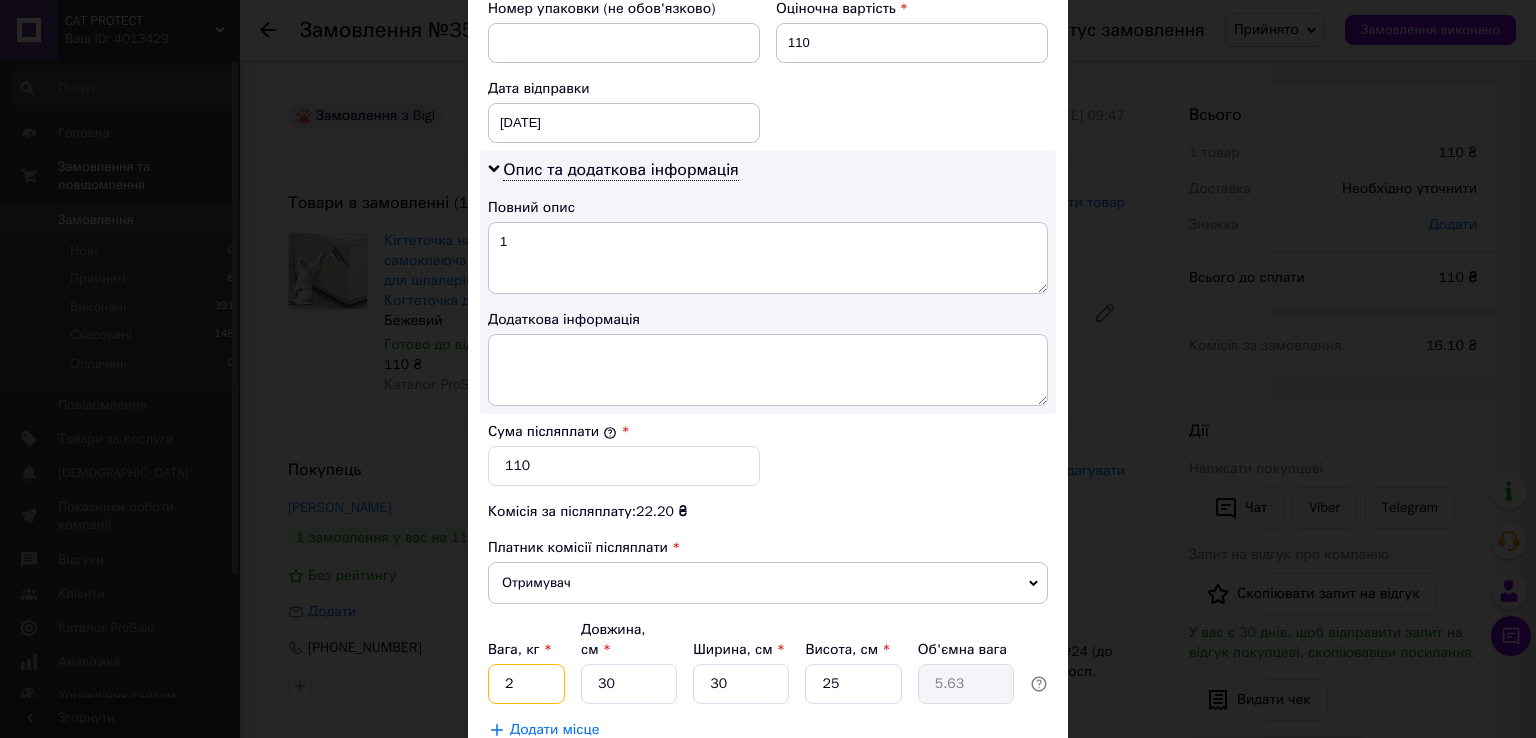type on "2" 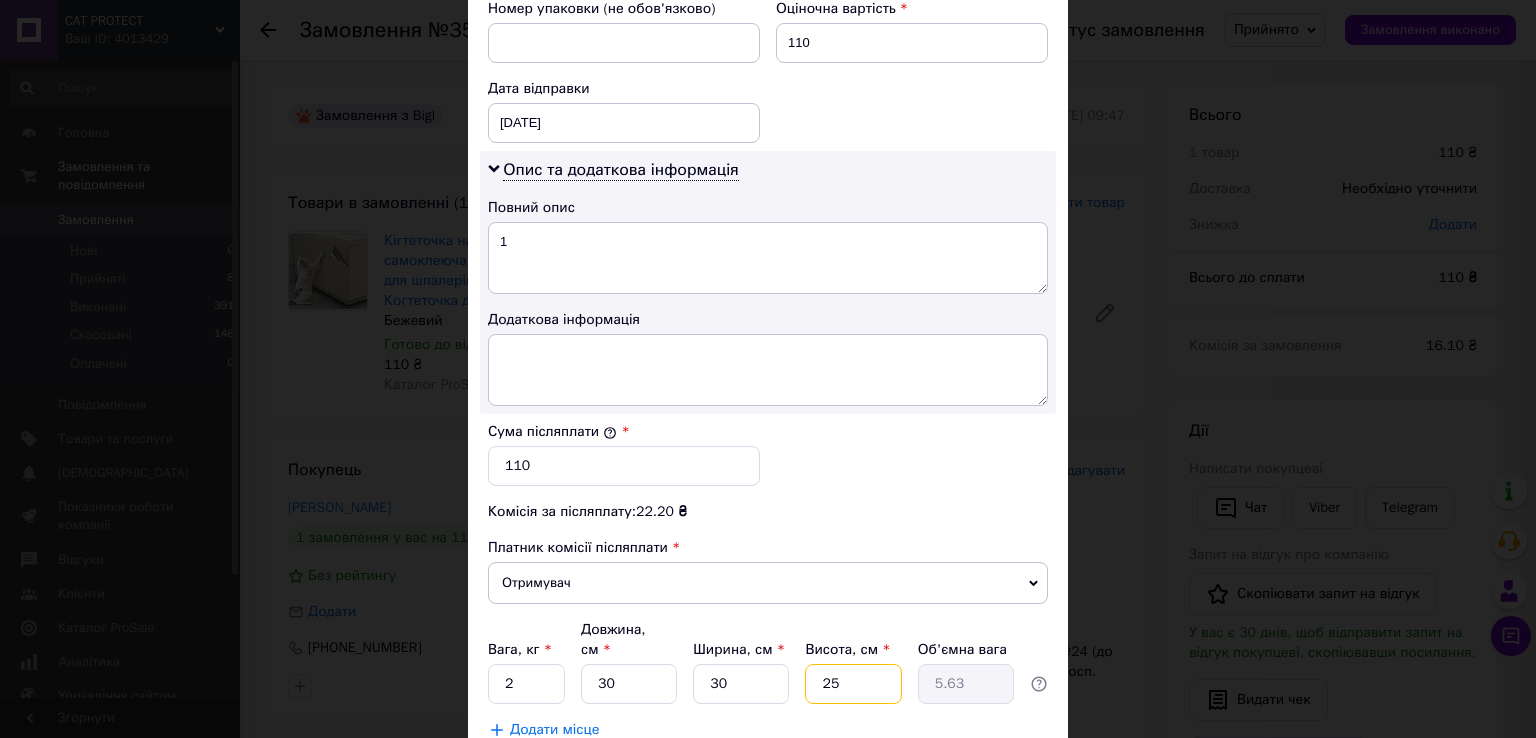 drag, startPoint x: 815, startPoint y: 640, endPoint x: 852, endPoint y: 641, distance: 37.01351 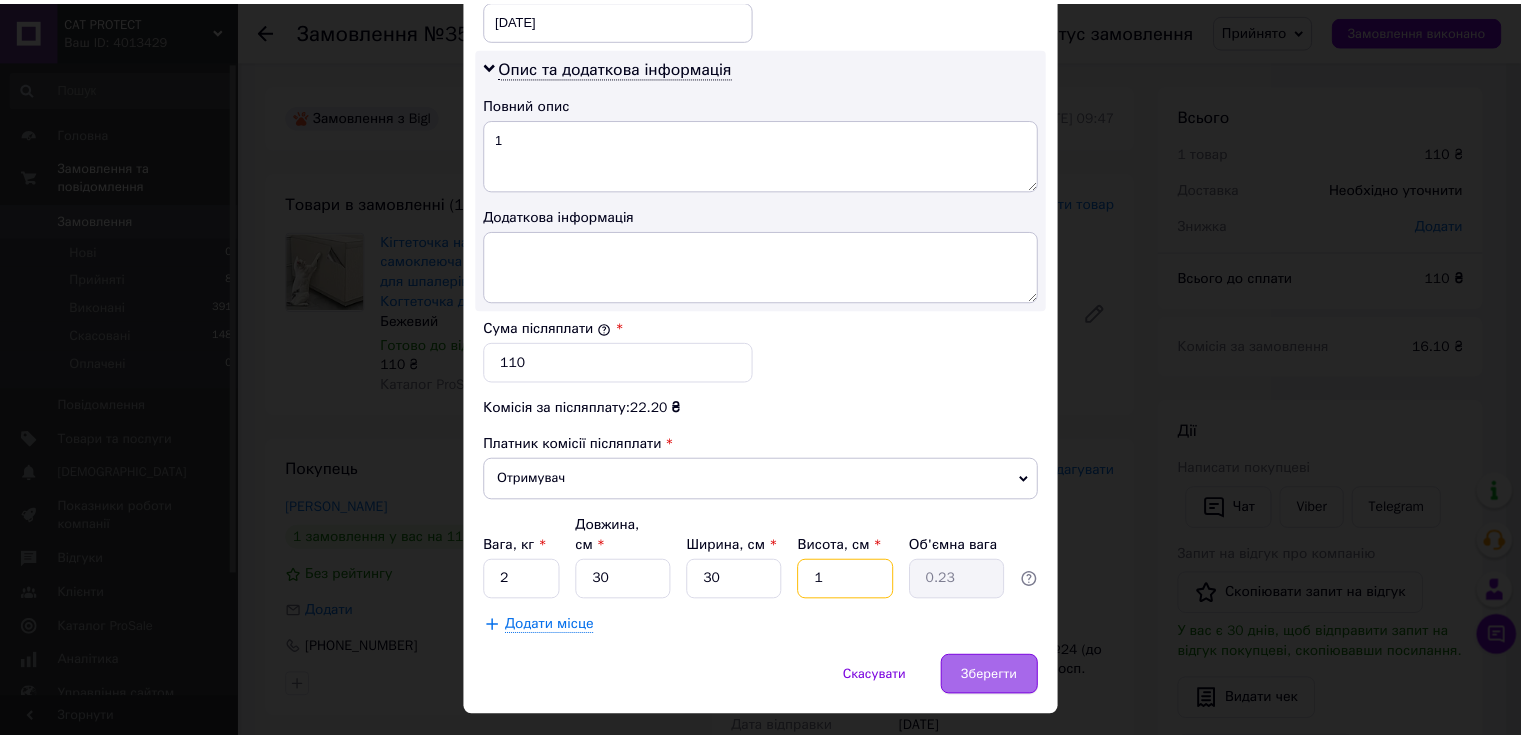 scroll, scrollTop: 1005, scrollLeft: 0, axis: vertical 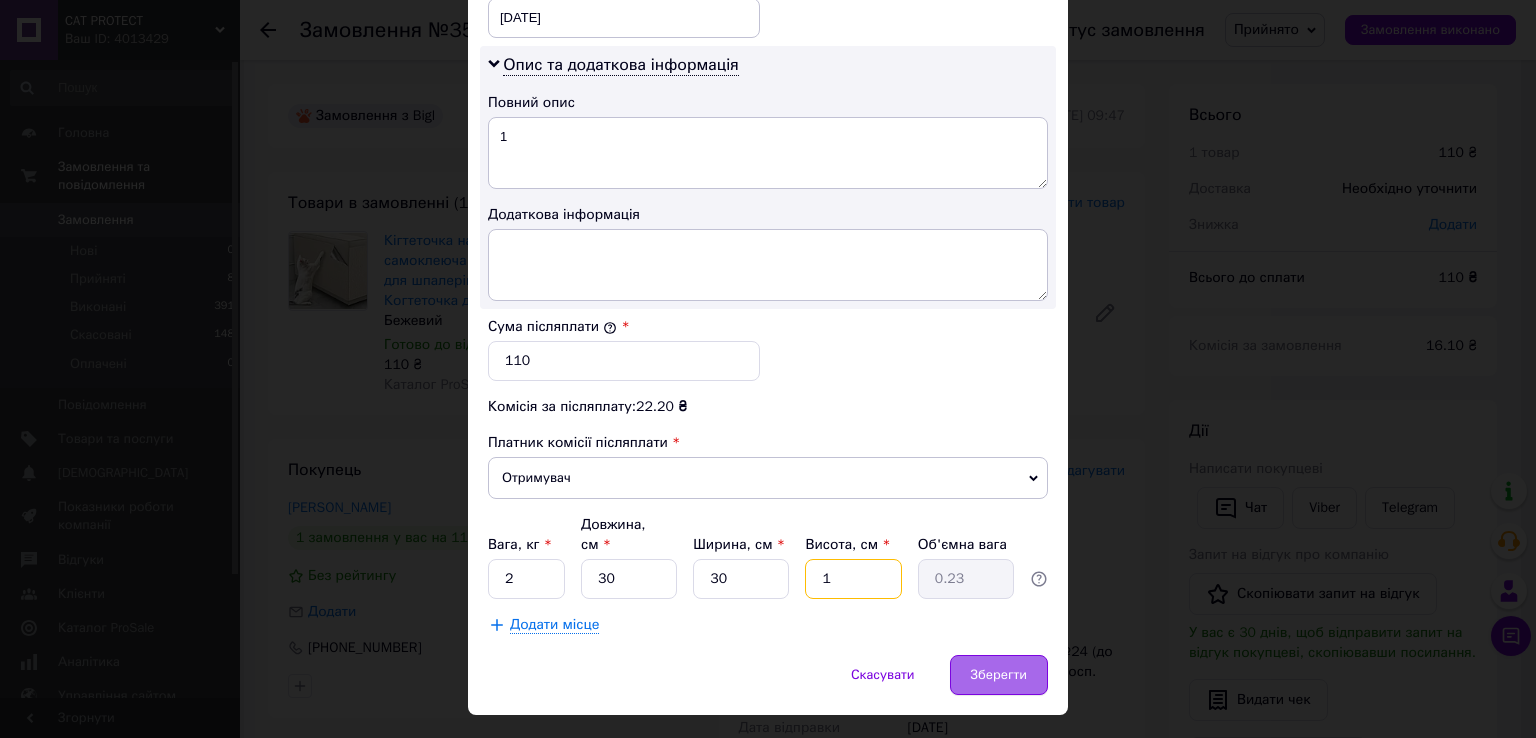 type on "1" 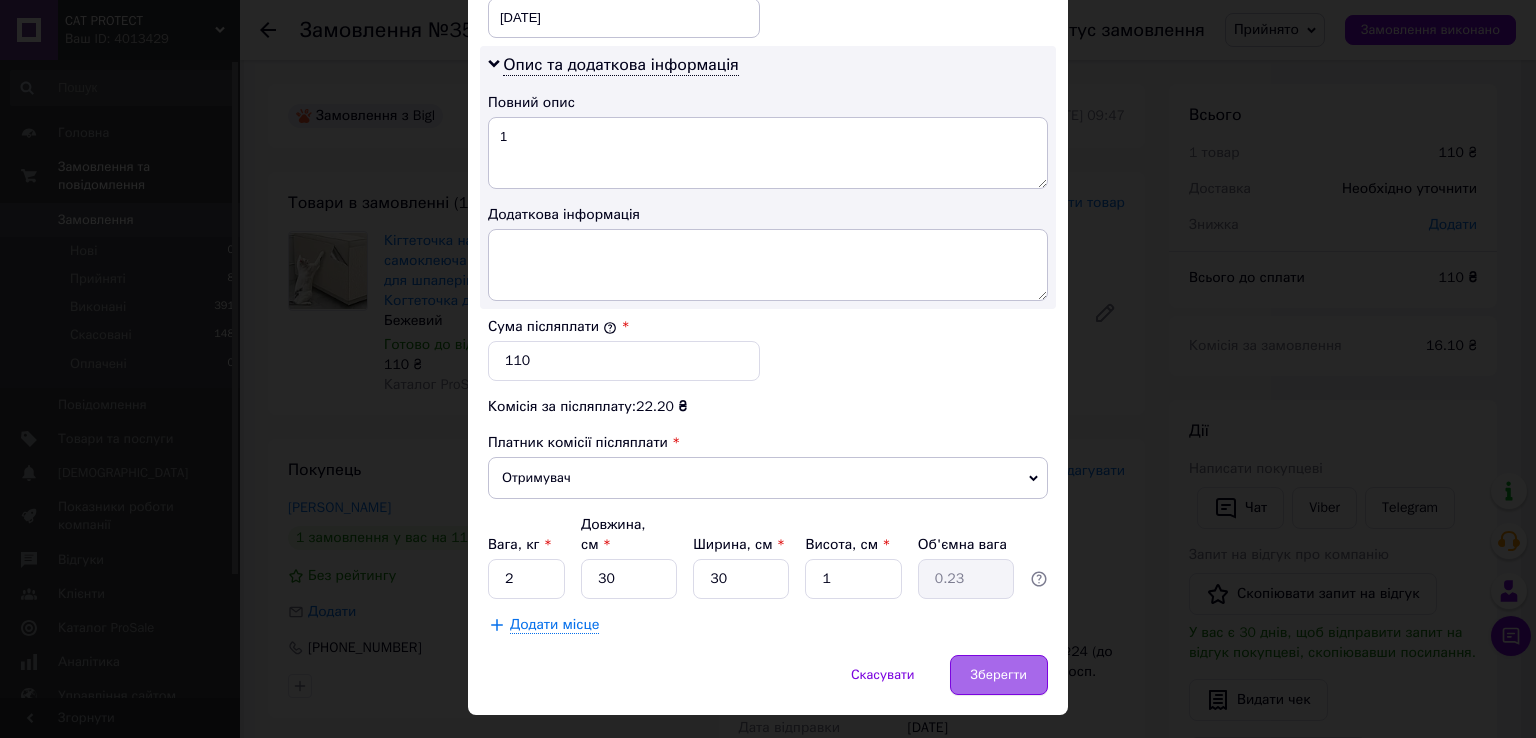 click on "Зберегти" at bounding box center [999, 675] 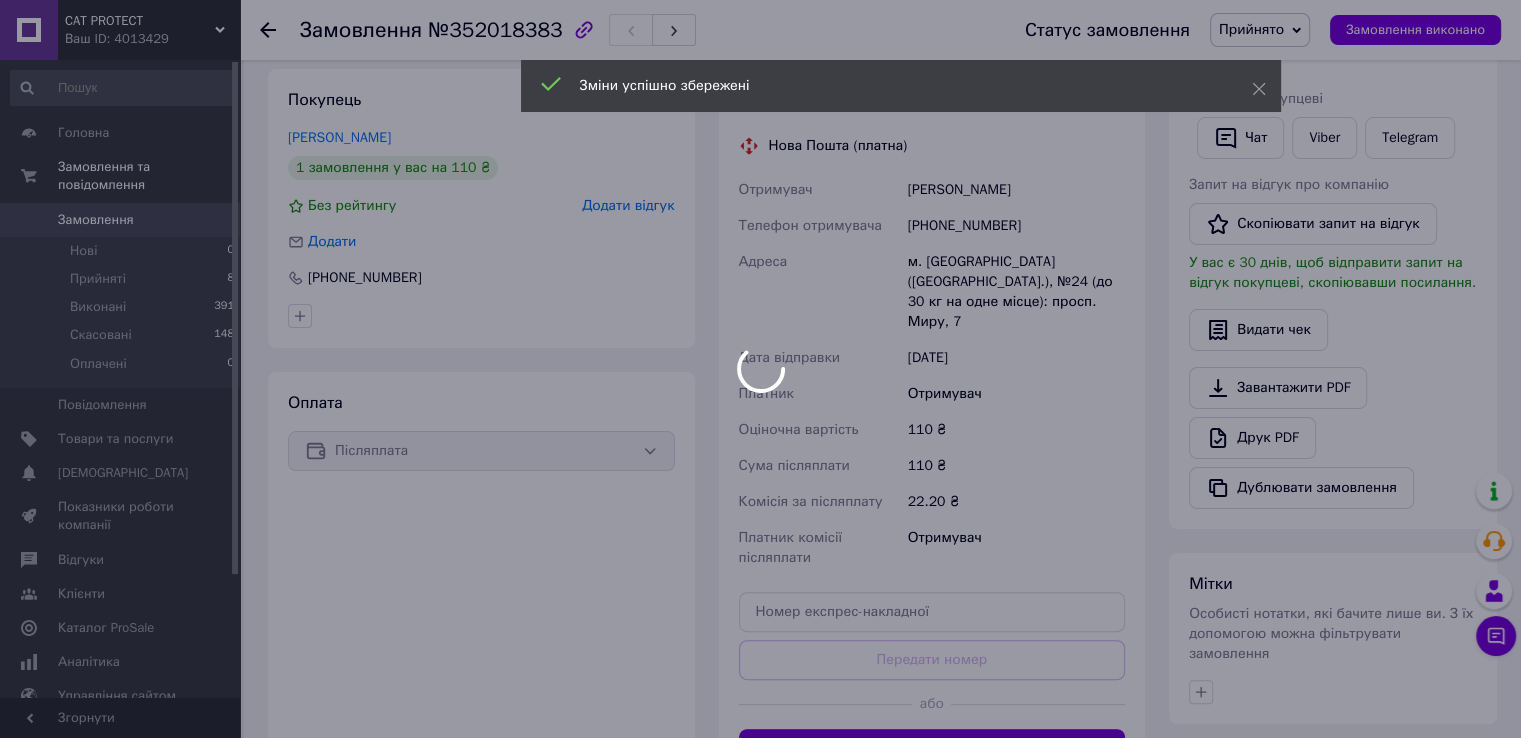 scroll, scrollTop: 400, scrollLeft: 0, axis: vertical 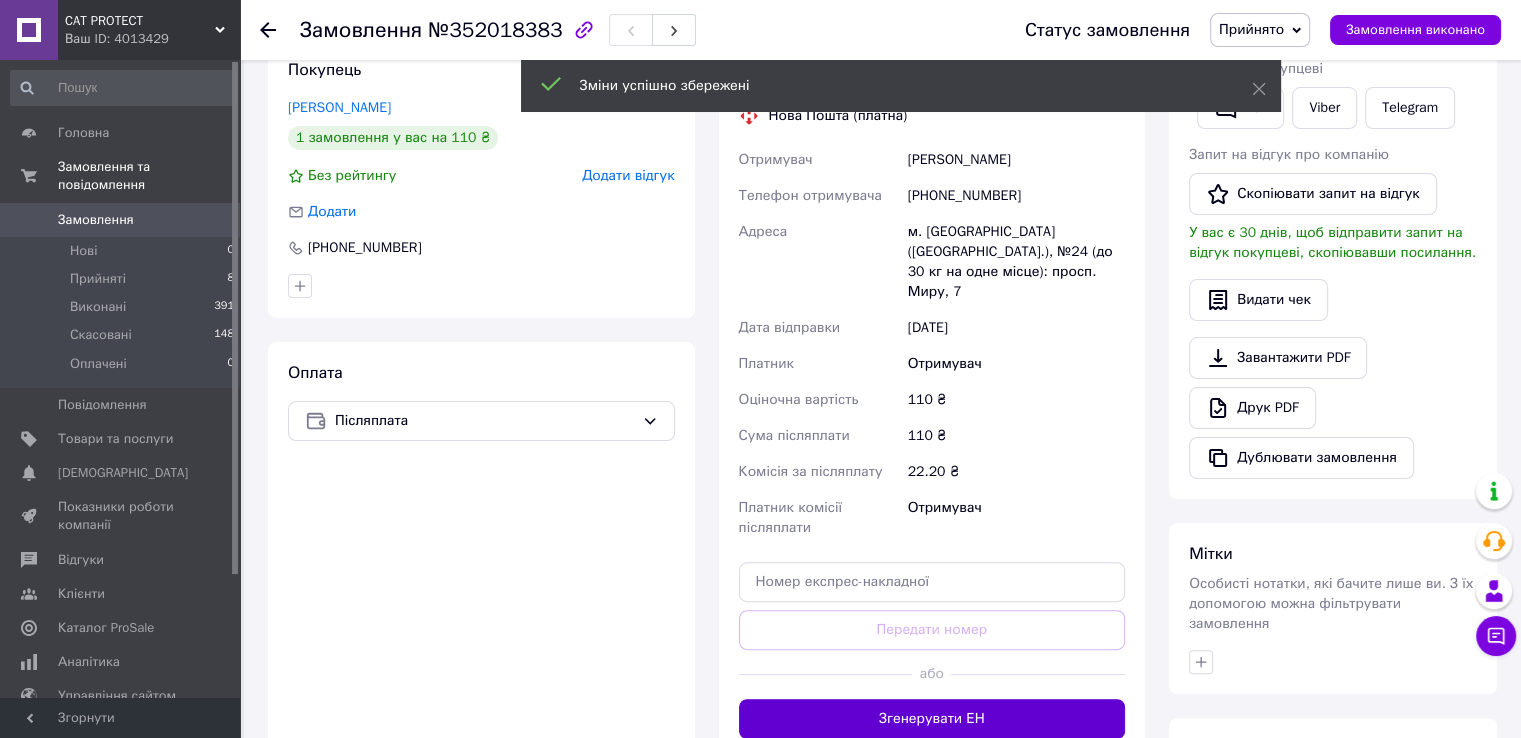 click on "Згенерувати ЕН" at bounding box center (932, 719) 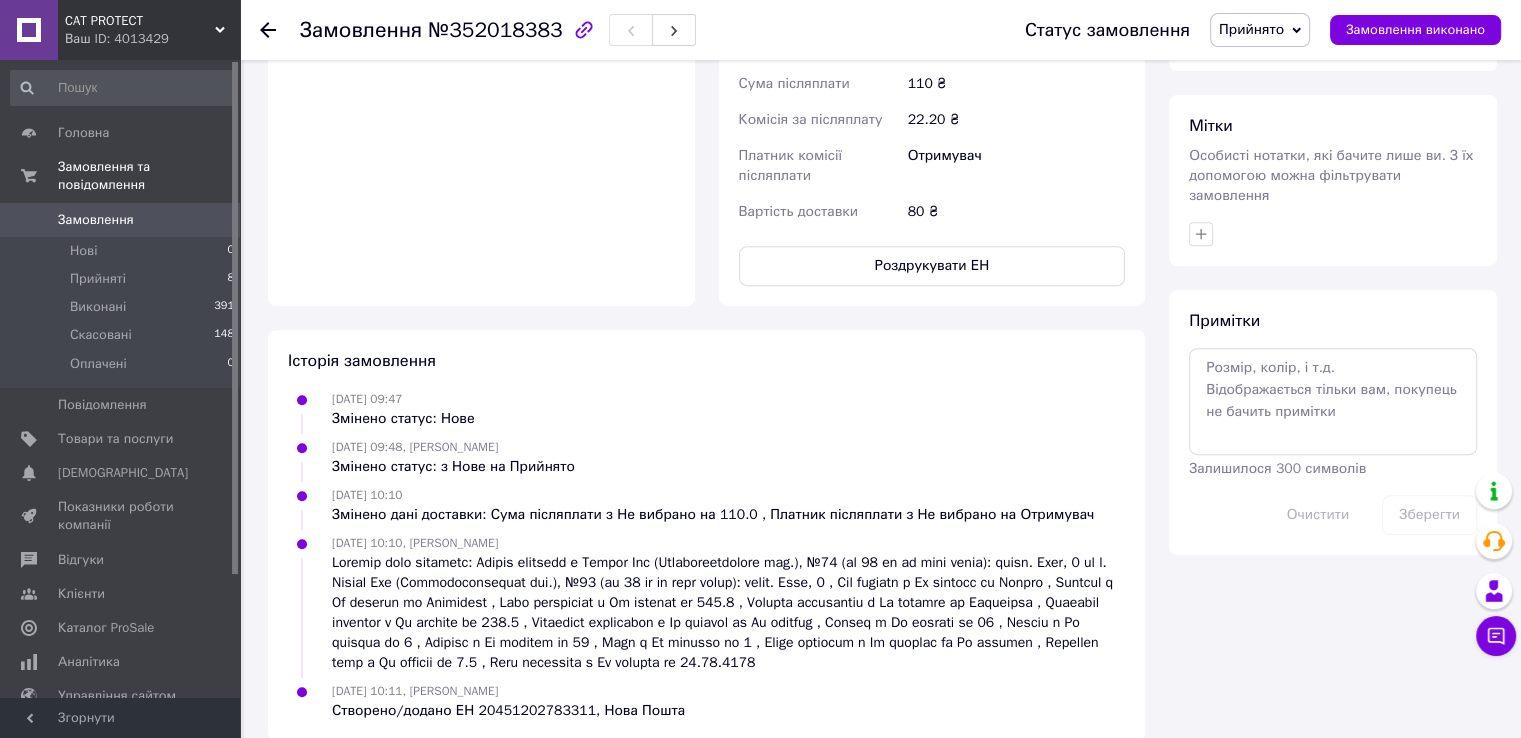 scroll, scrollTop: 837, scrollLeft: 0, axis: vertical 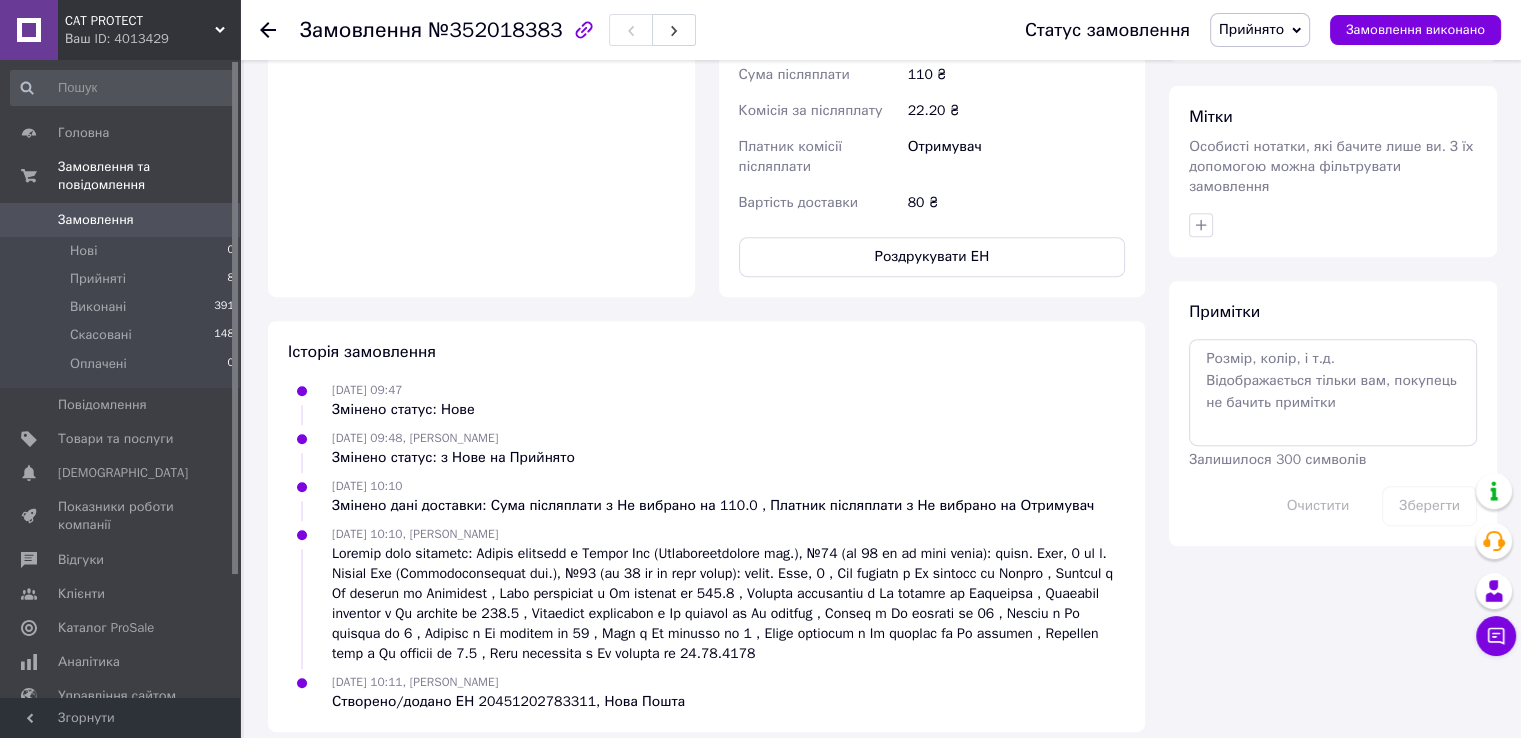 click on "Замовлення" at bounding box center [96, 220] 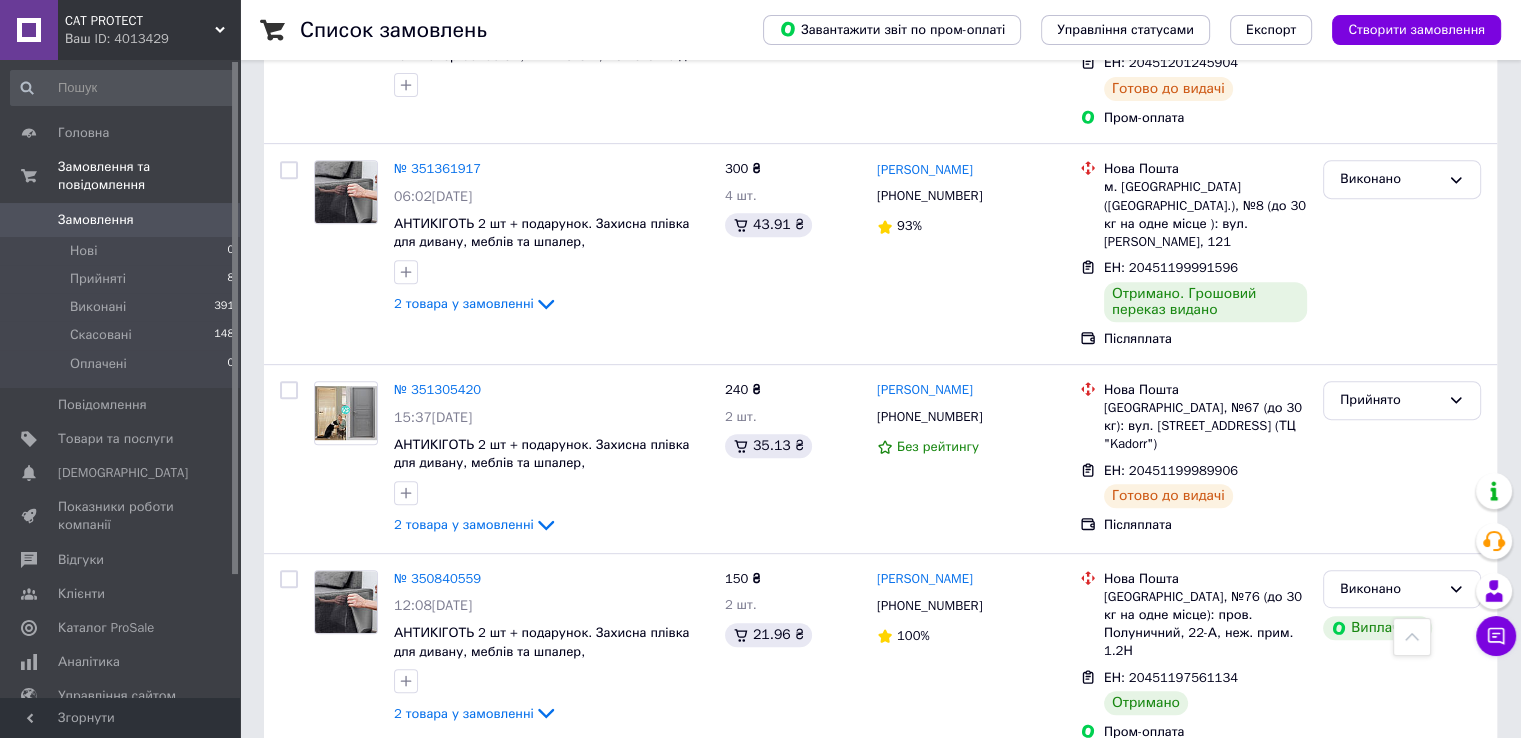 scroll, scrollTop: 700, scrollLeft: 0, axis: vertical 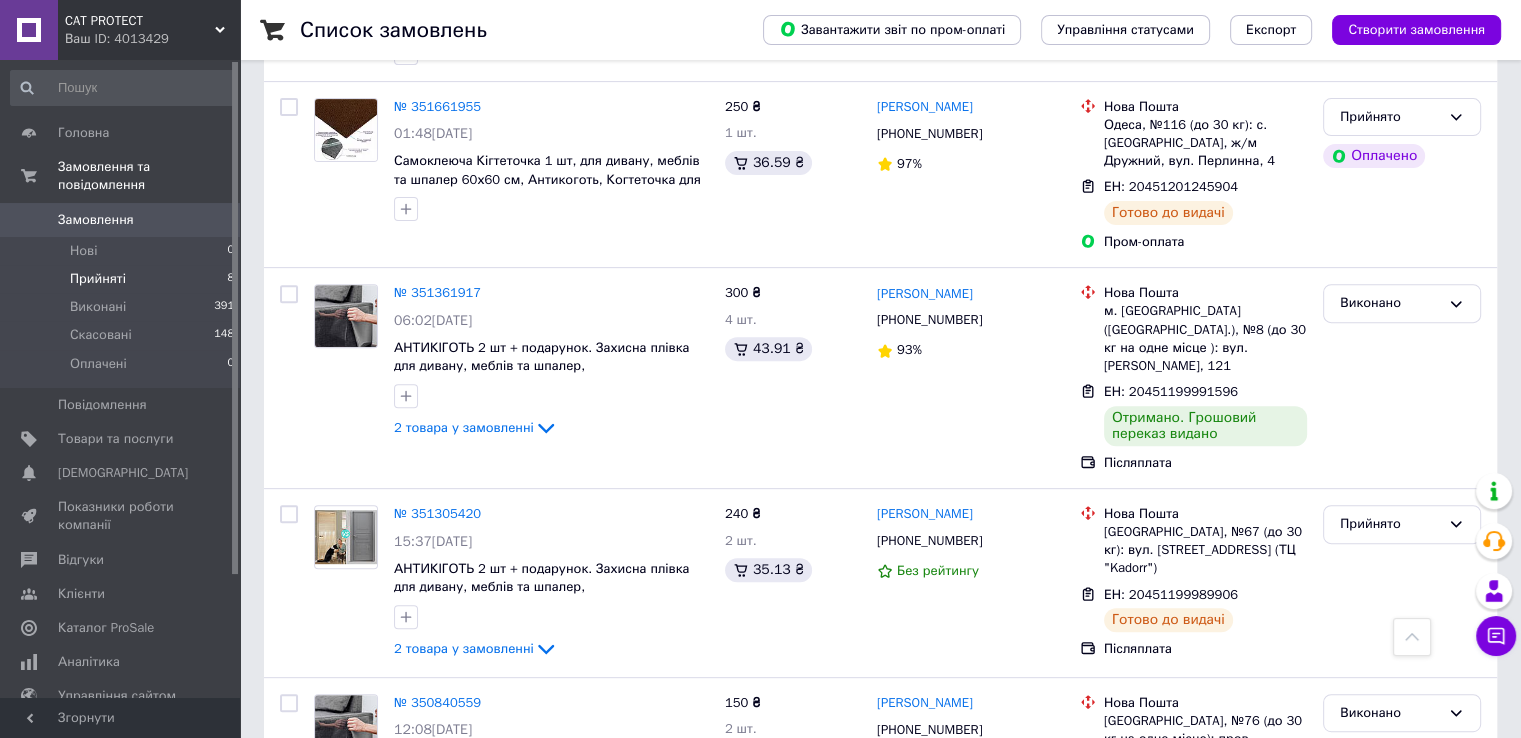 click on "Прийняті" at bounding box center [98, 279] 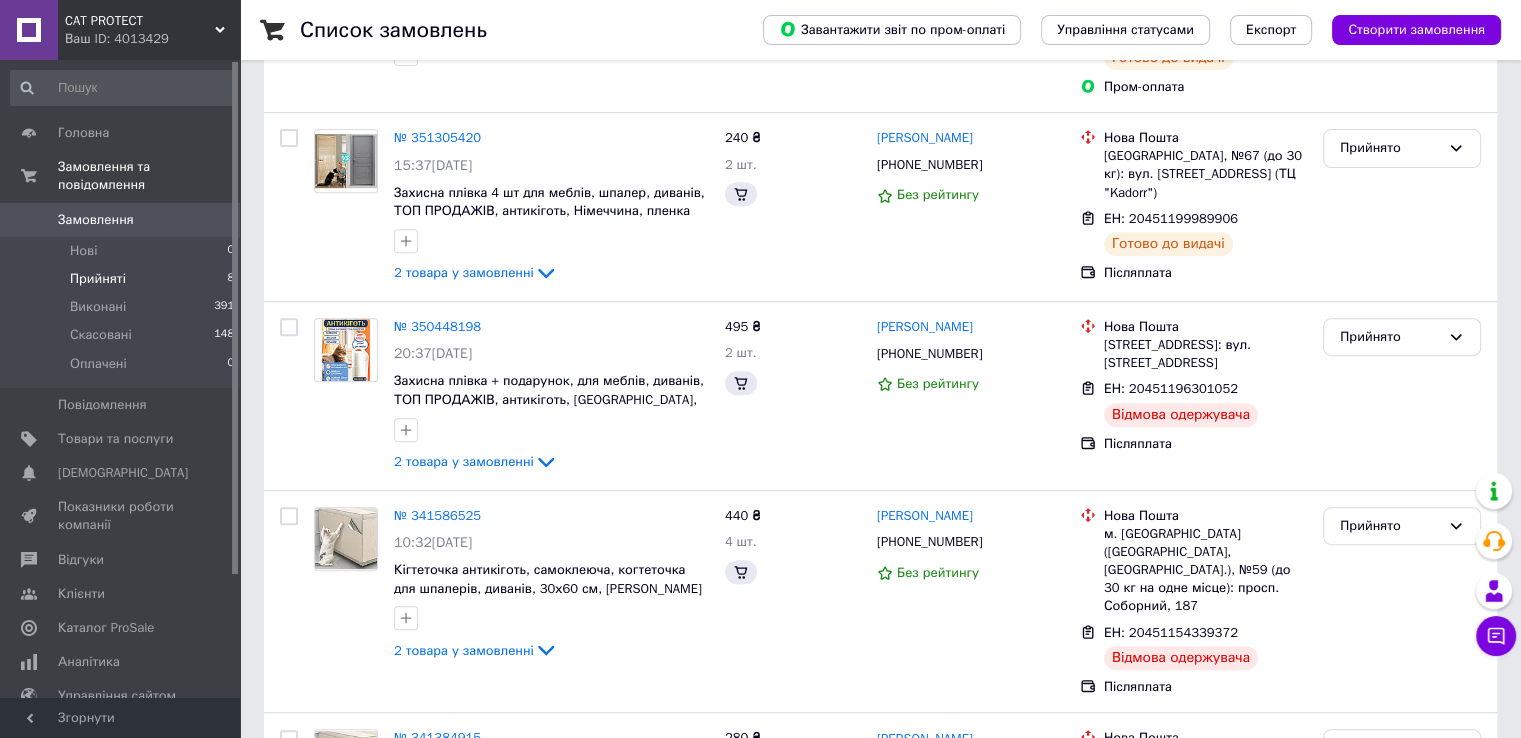 scroll, scrollTop: 0, scrollLeft: 0, axis: both 